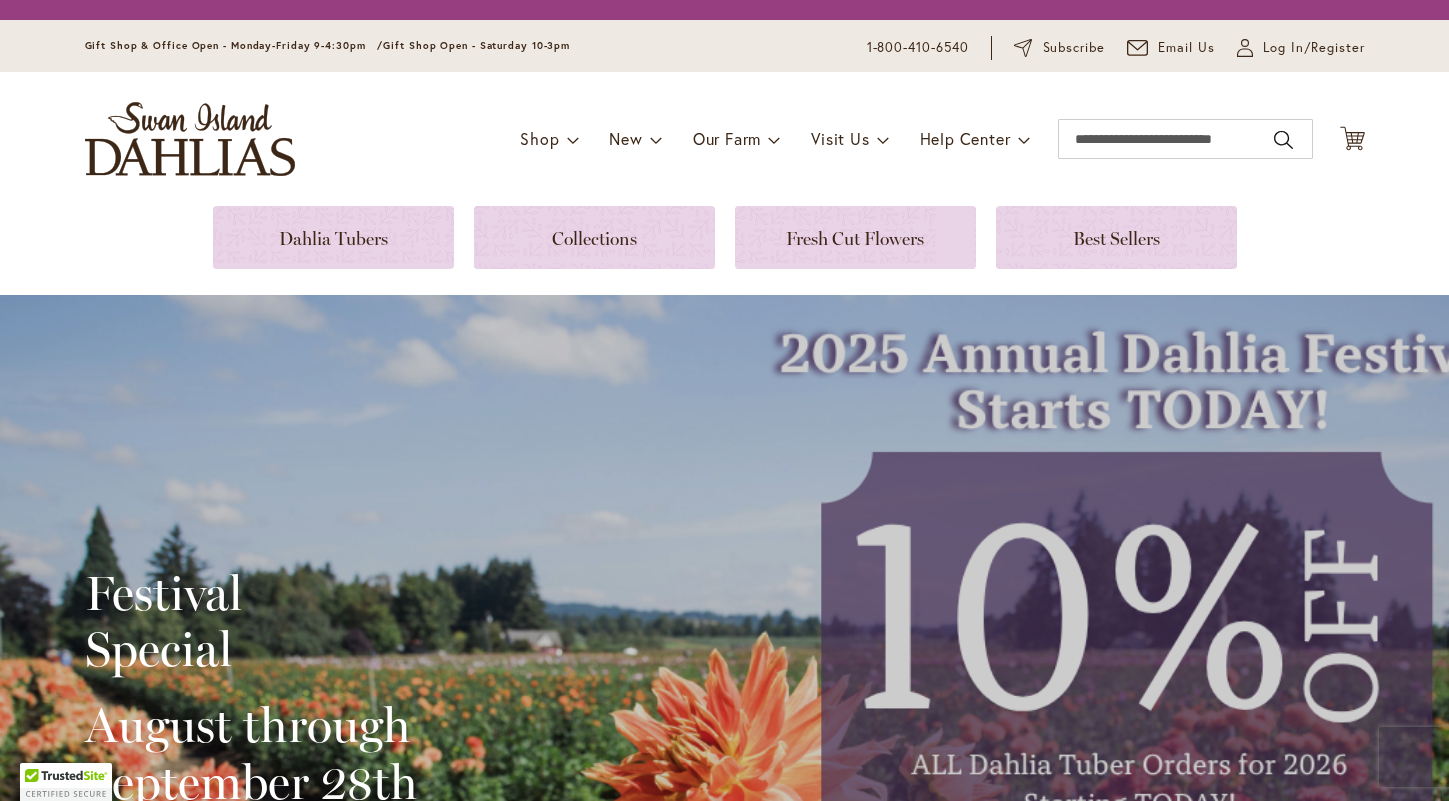scroll, scrollTop: 0, scrollLeft: 0, axis: both 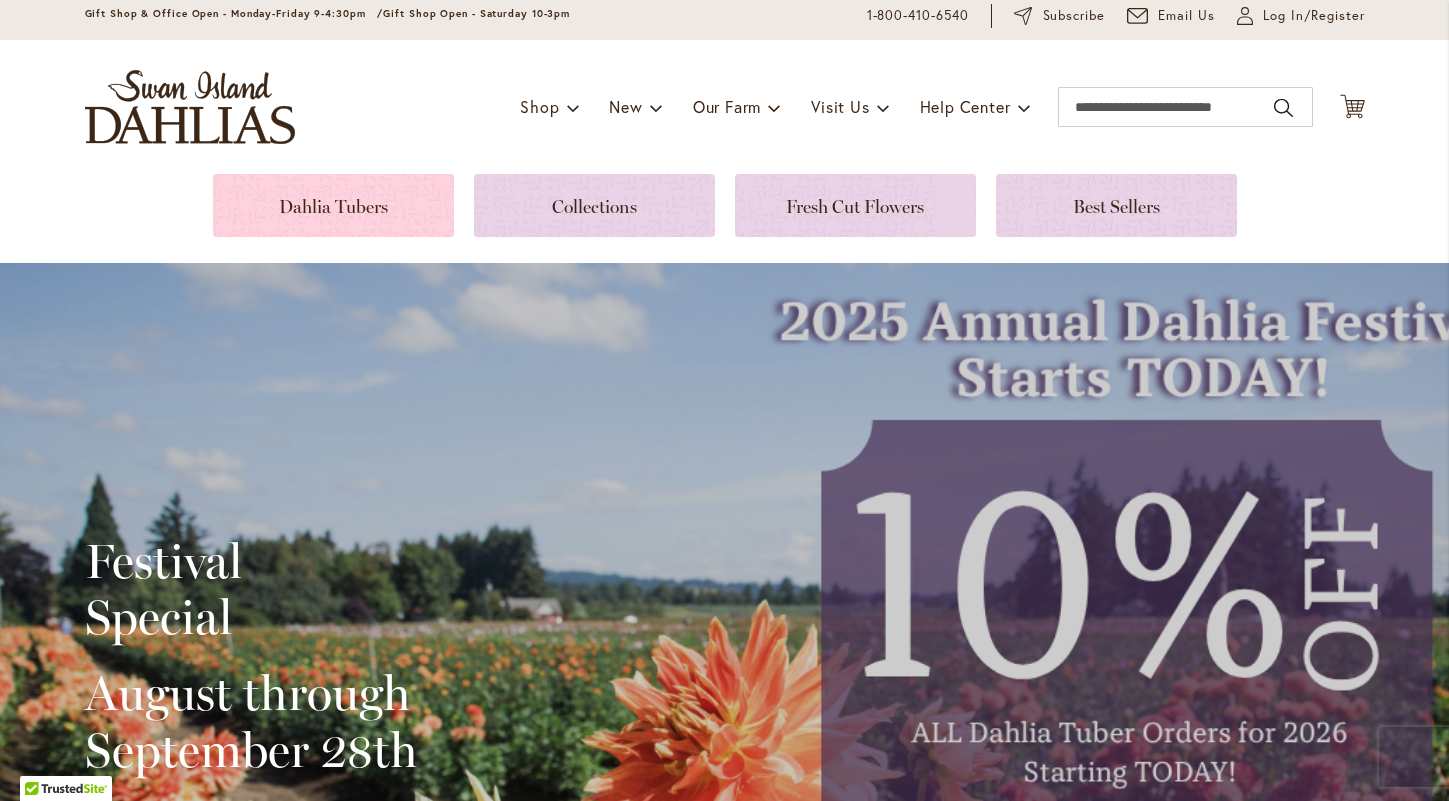 click at bounding box center (333, 205) 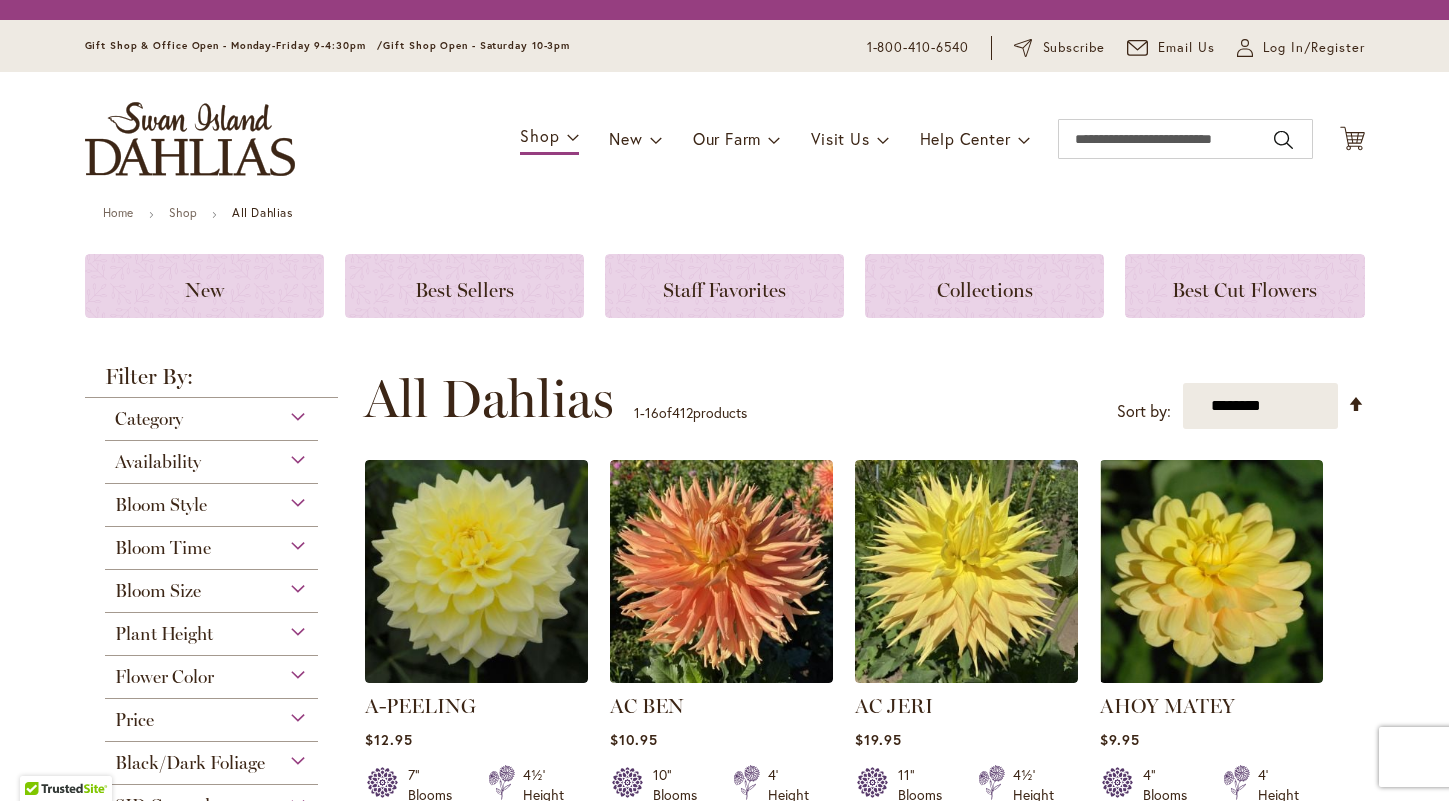 scroll, scrollTop: 0, scrollLeft: 0, axis: both 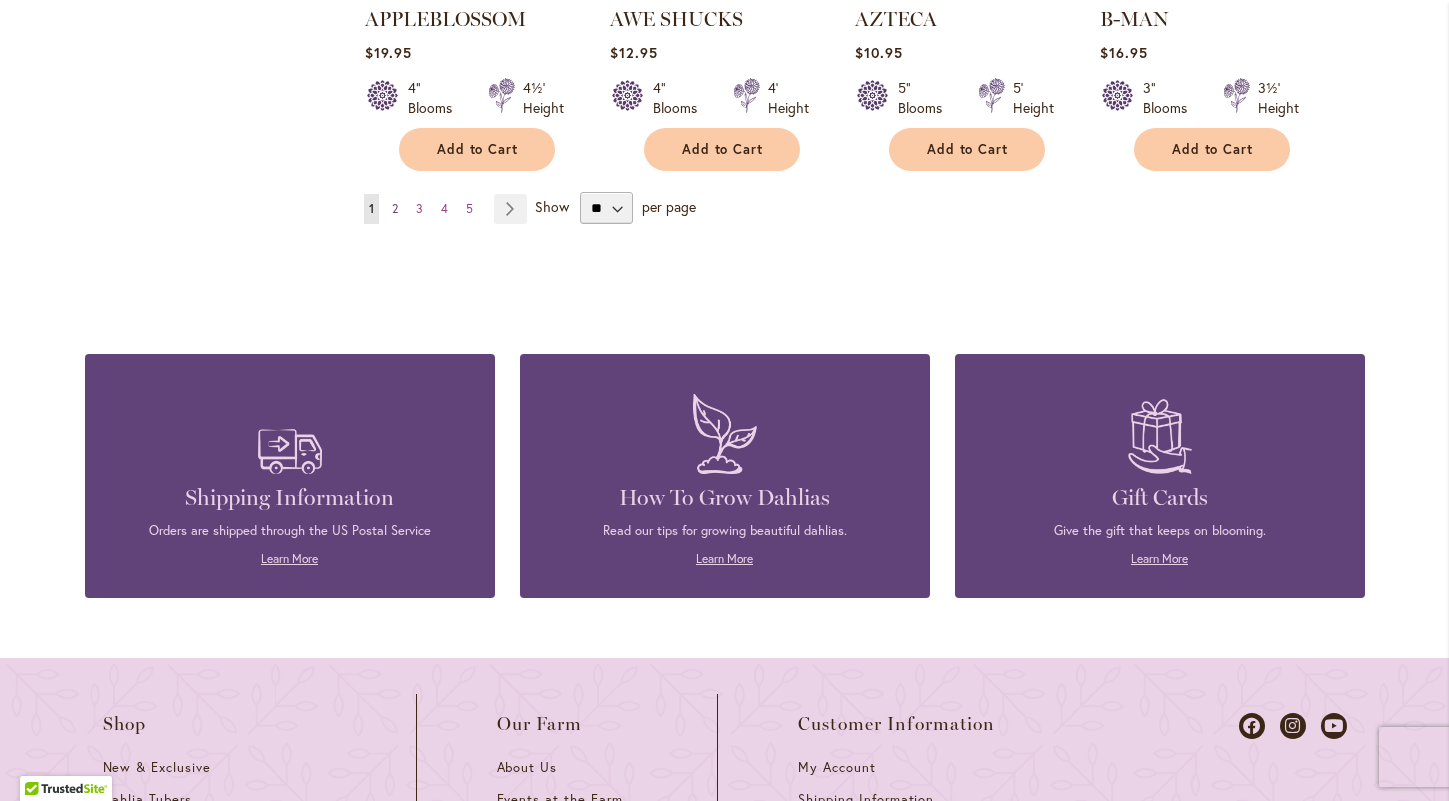 click on "2" at bounding box center (395, 208) 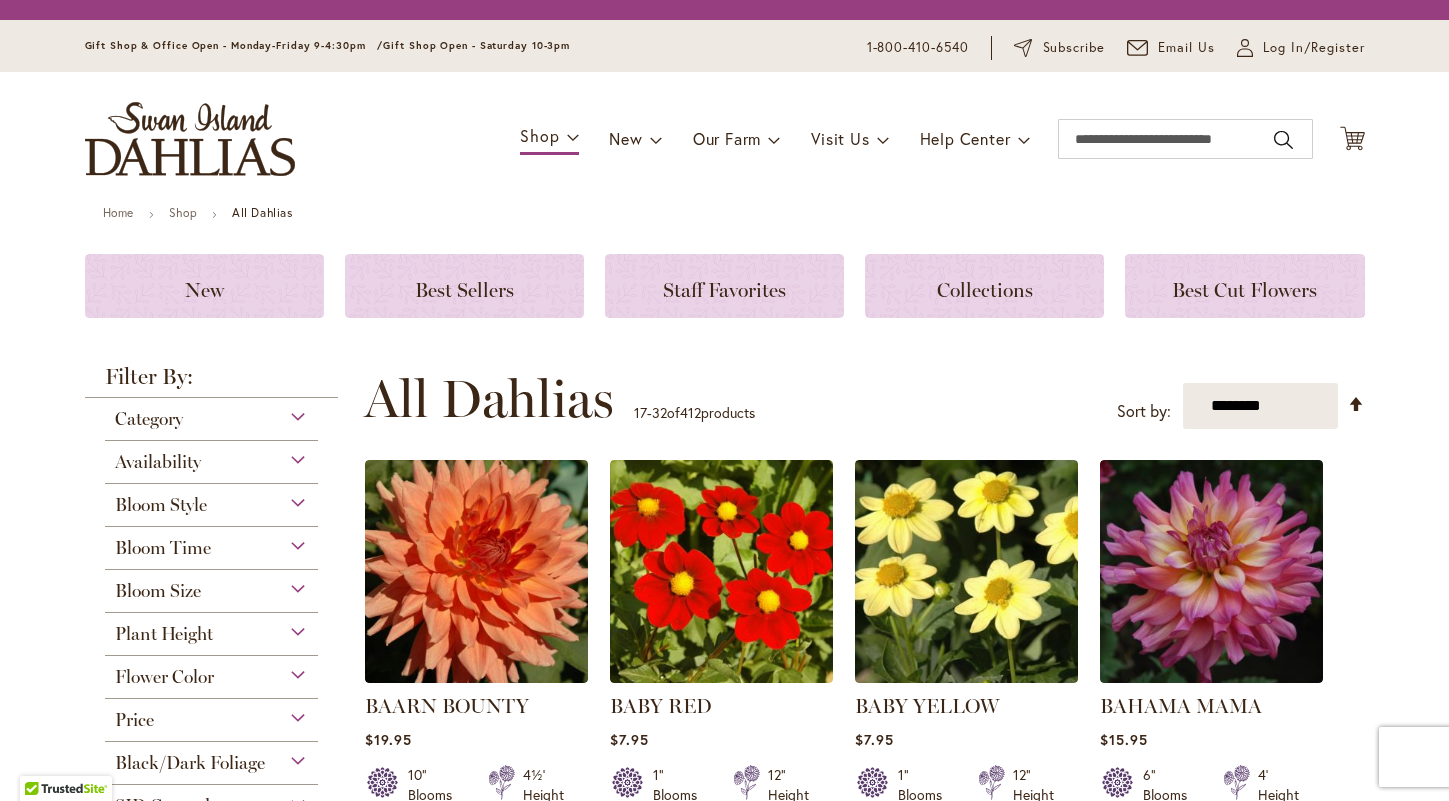scroll, scrollTop: 0, scrollLeft: 0, axis: both 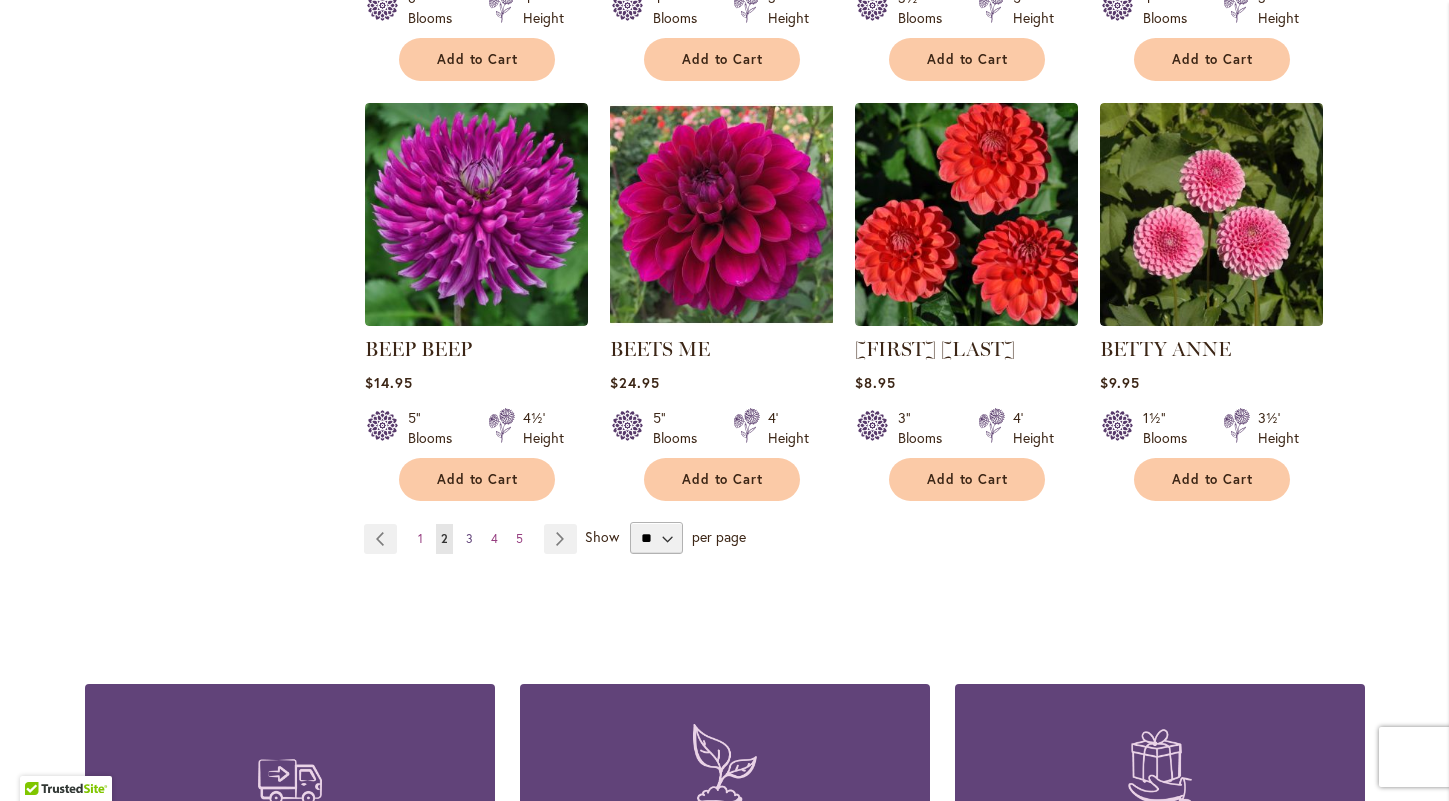 click on "3" at bounding box center (469, 538) 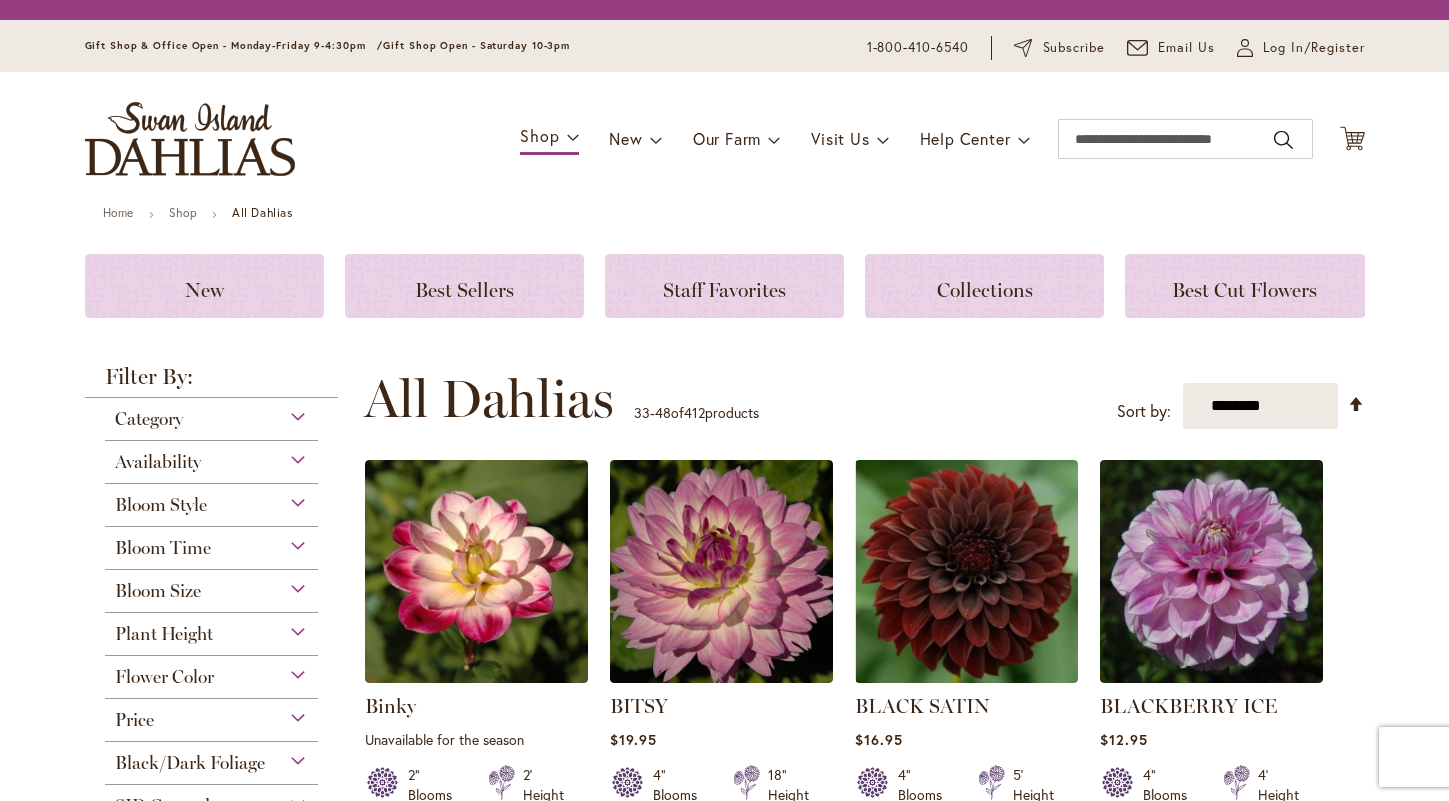 scroll, scrollTop: 0, scrollLeft: 0, axis: both 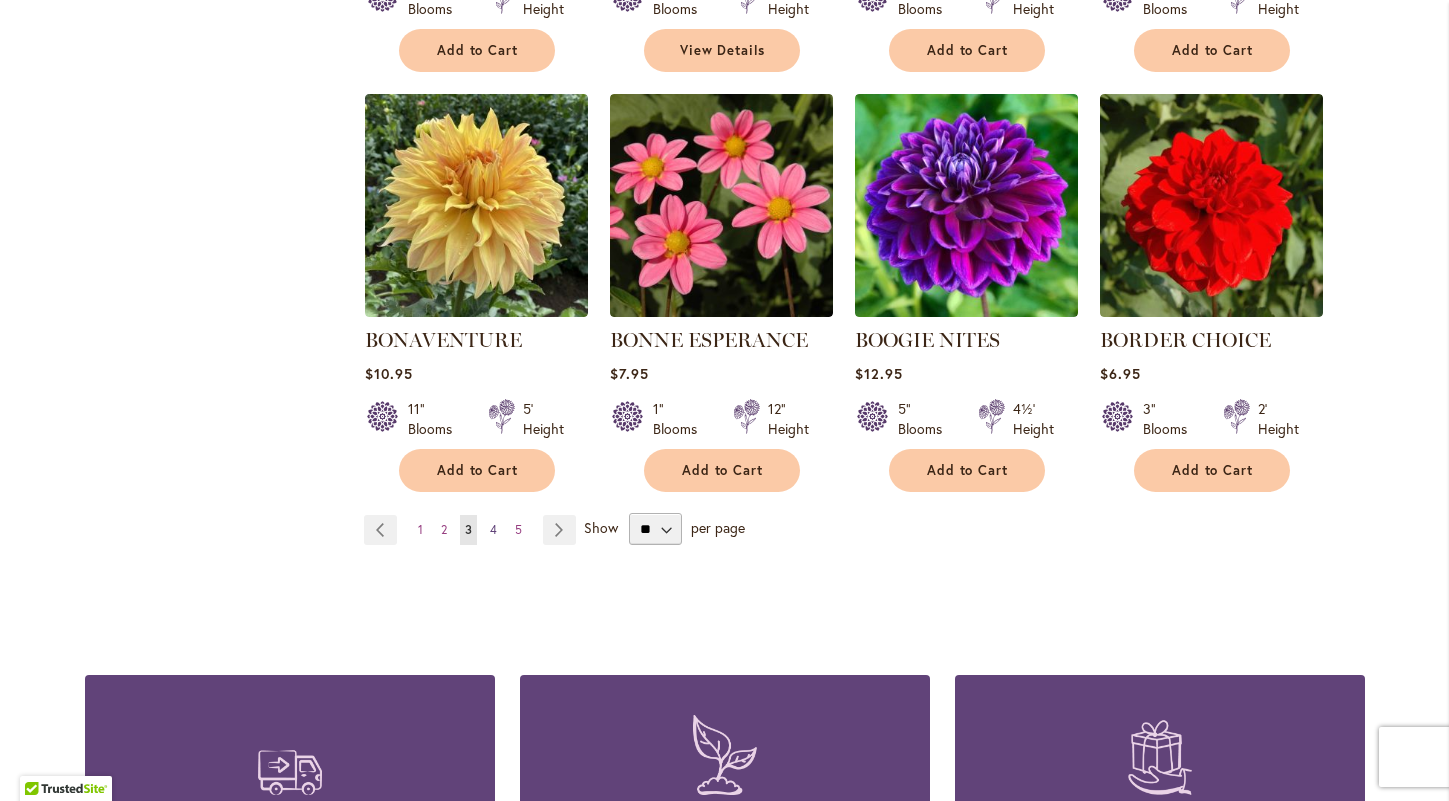 click on "4" at bounding box center [493, 529] 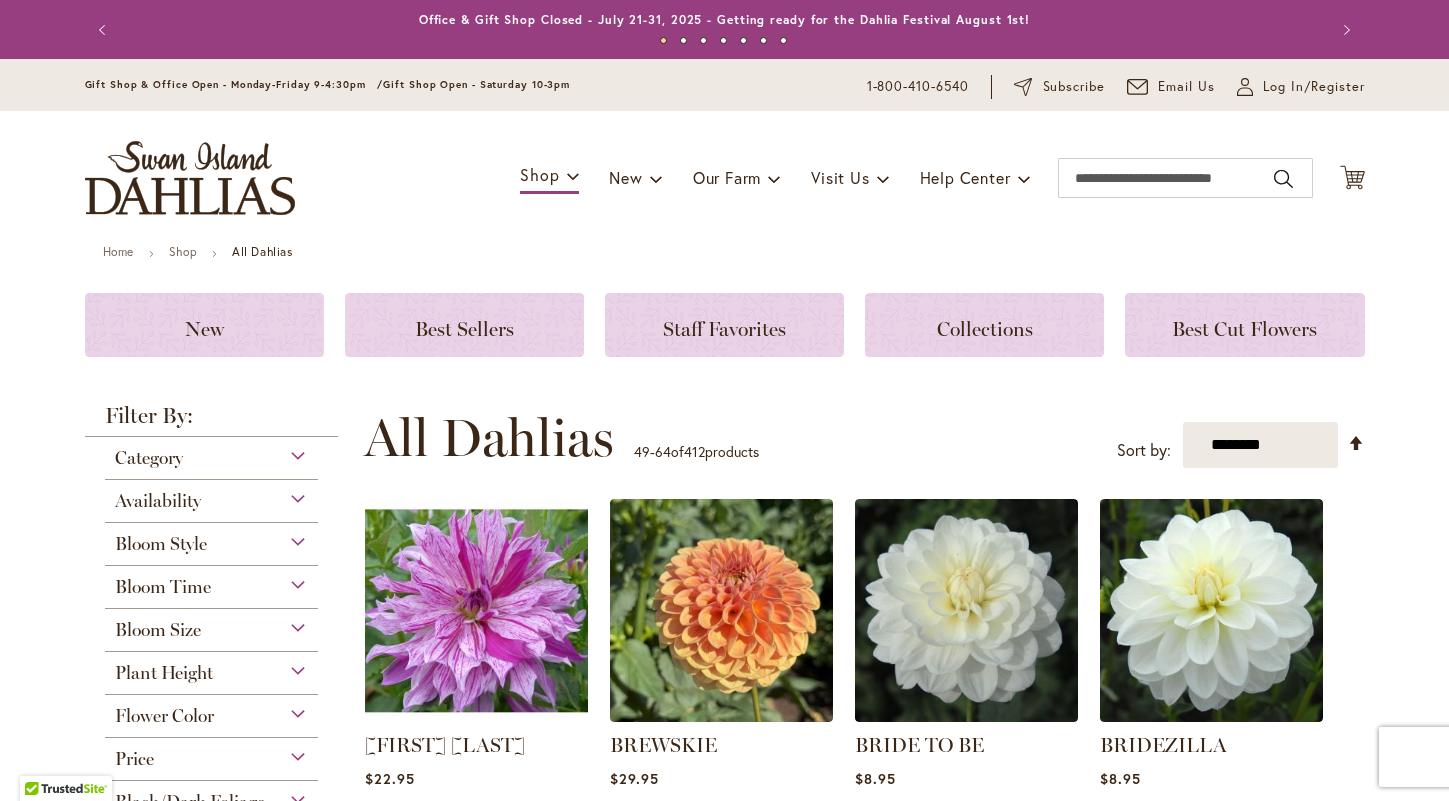 scroll, scrollTop: 0, scrollLeft: 0, axis: both 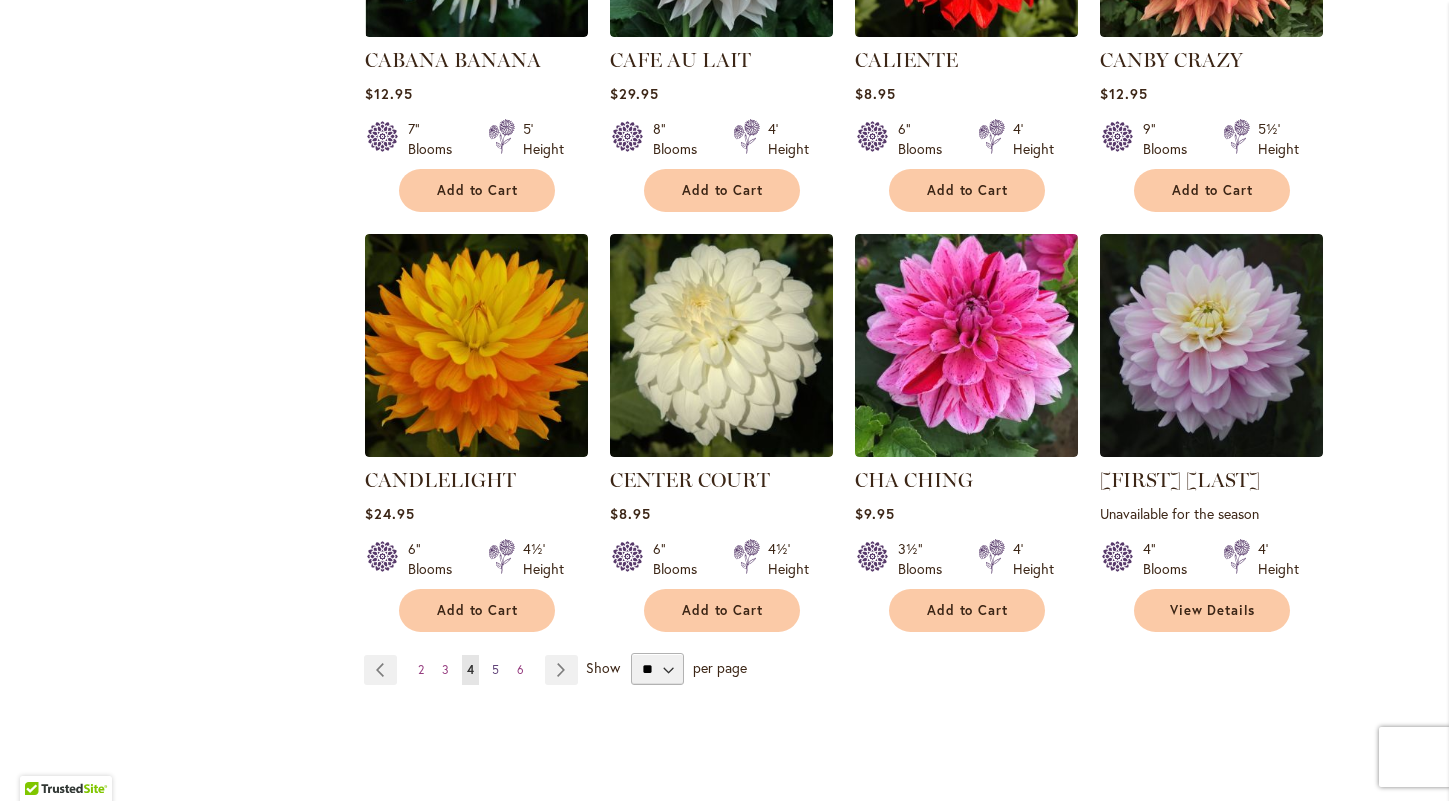 click on "5" at bounding box center [495, 669] 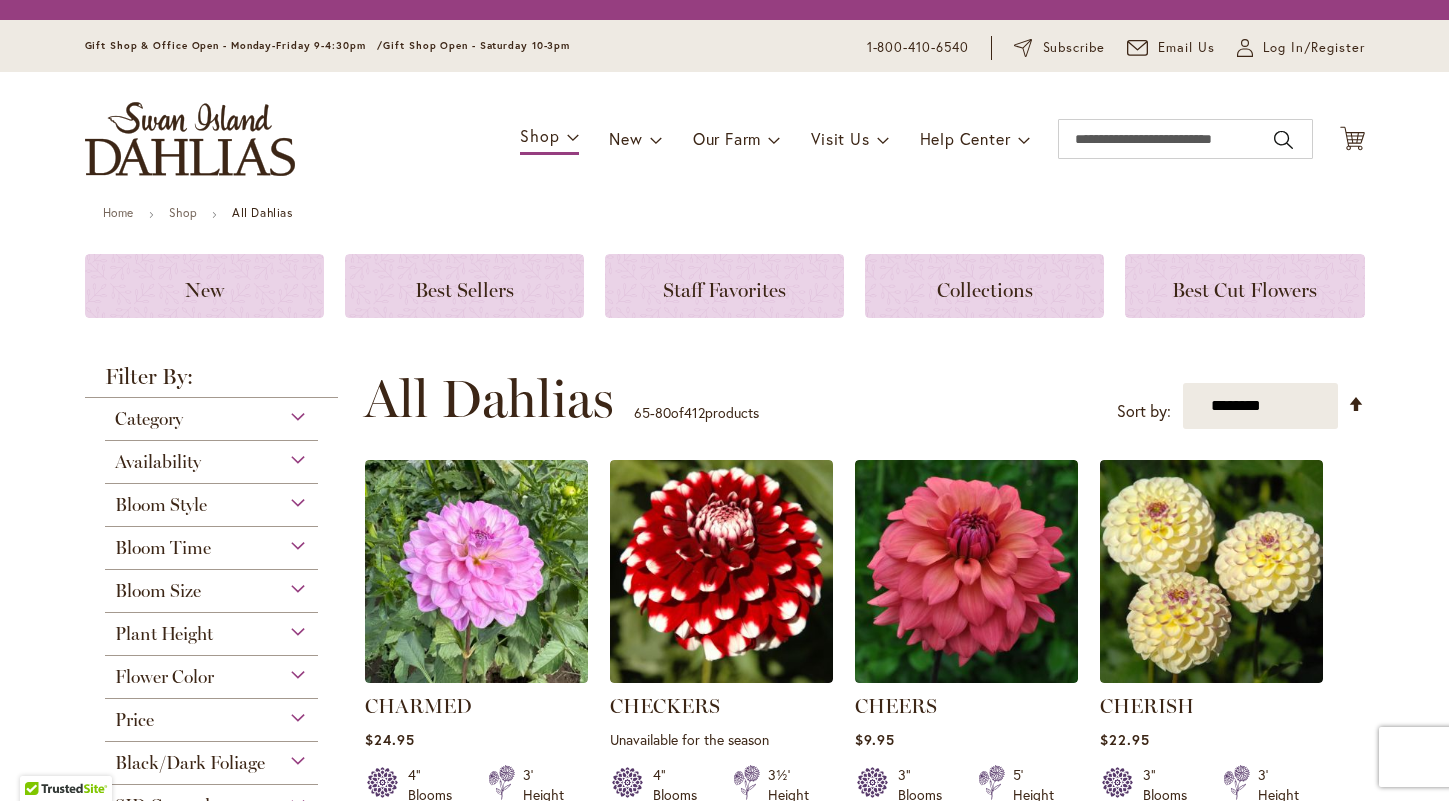 scroll, scrollTop: 0, scrollLeft: 0, axis: both 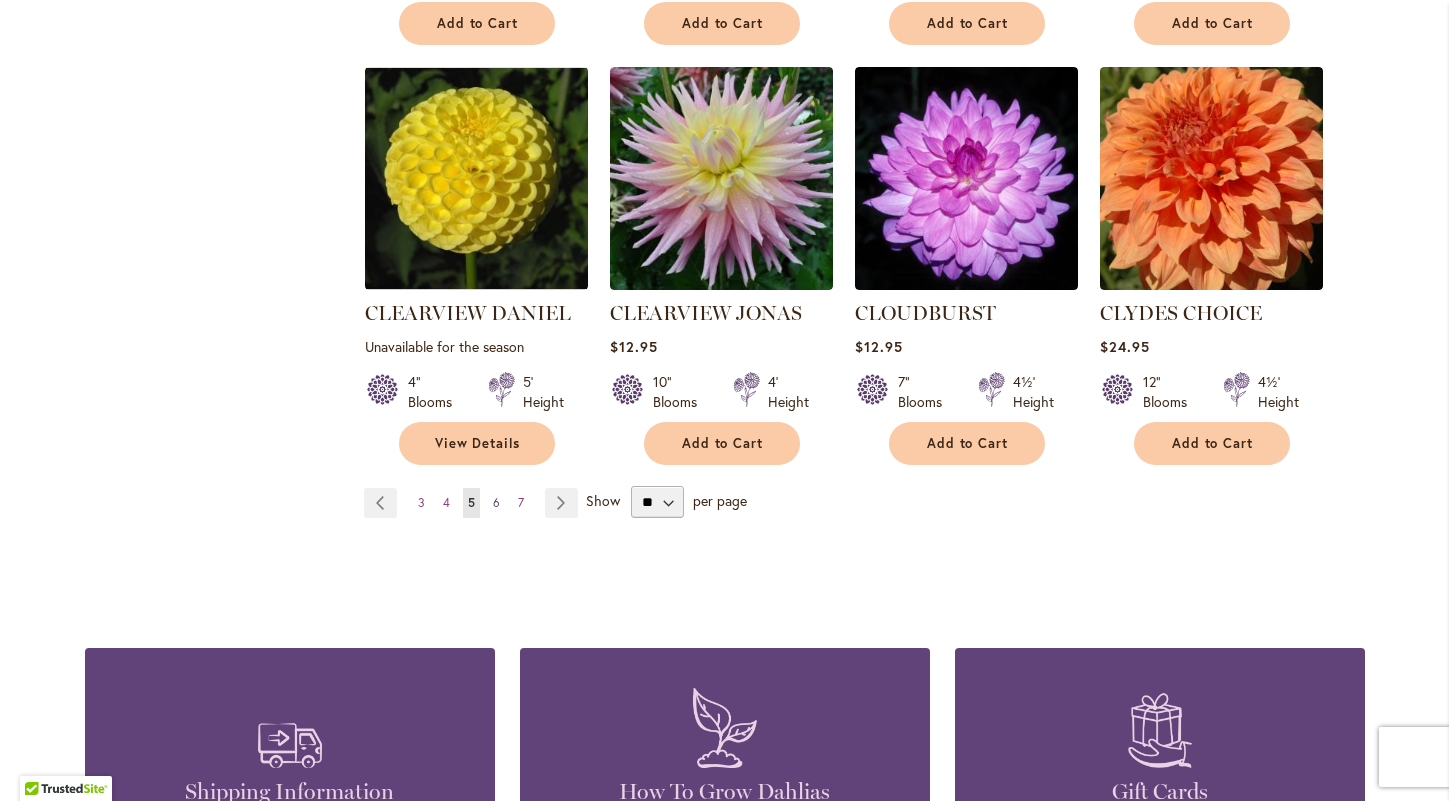 click on "6" at bounding box center (496, 502) 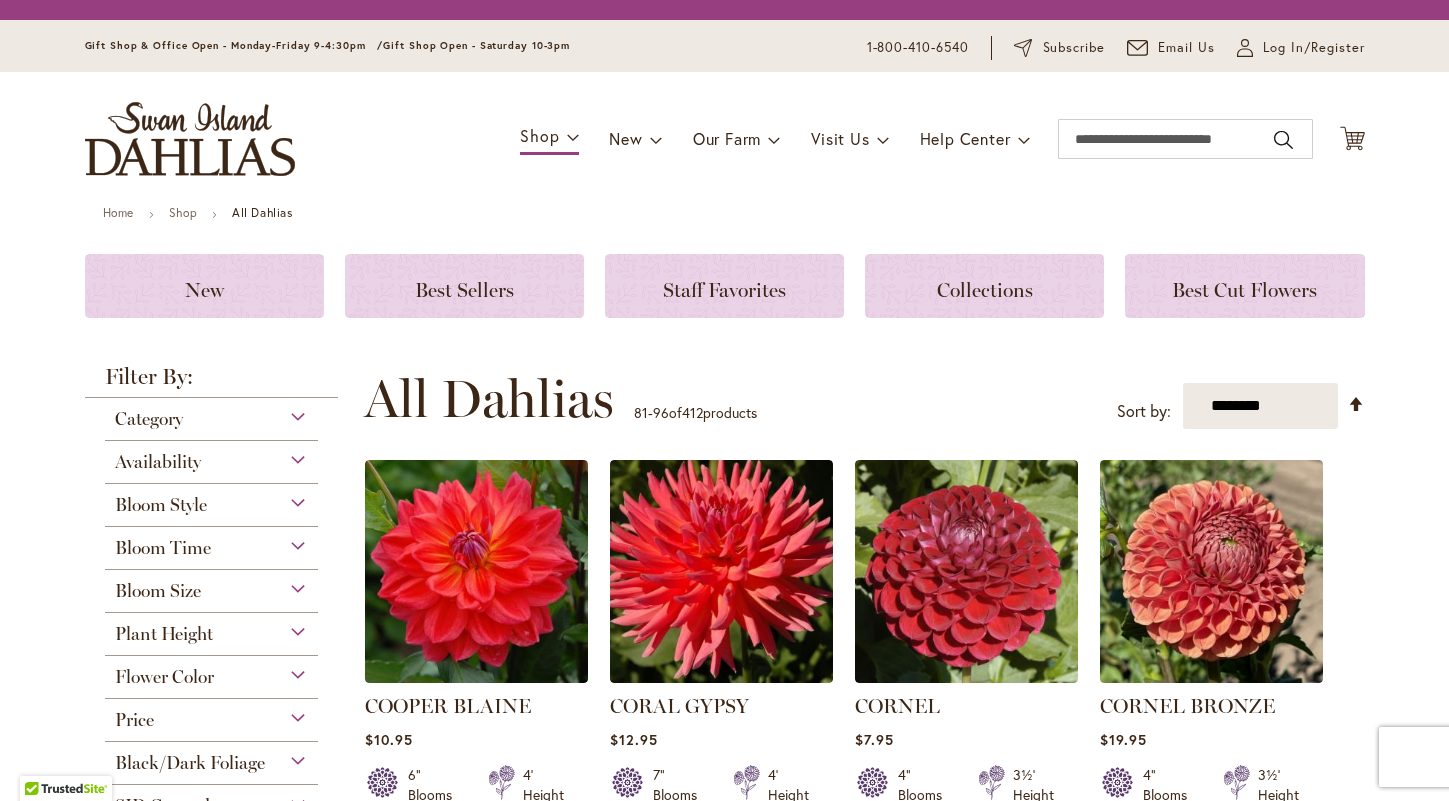 scroll, scrollTop: 0, scrollLeft: 0, axis: both 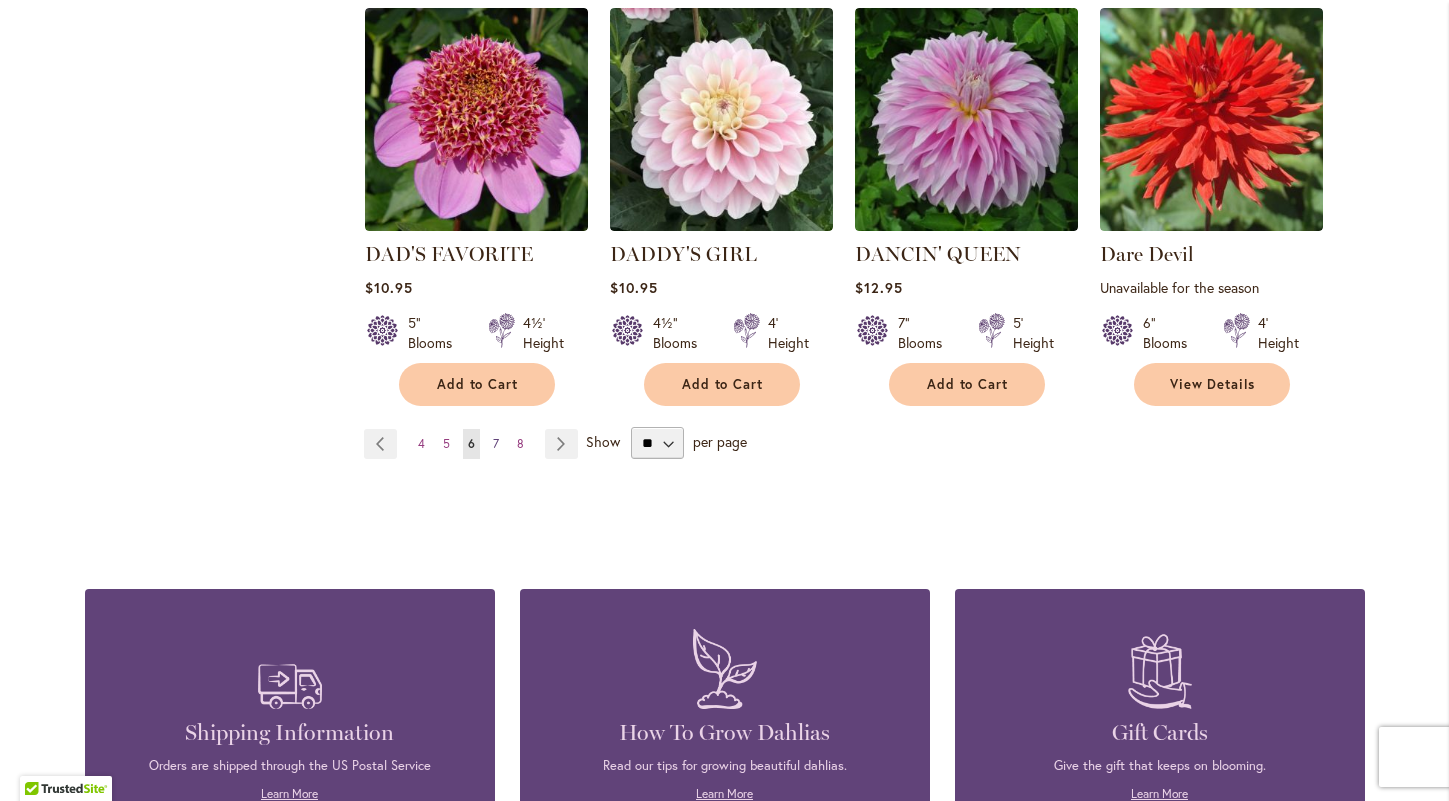 click on "7" at bounding box center (496, 443) 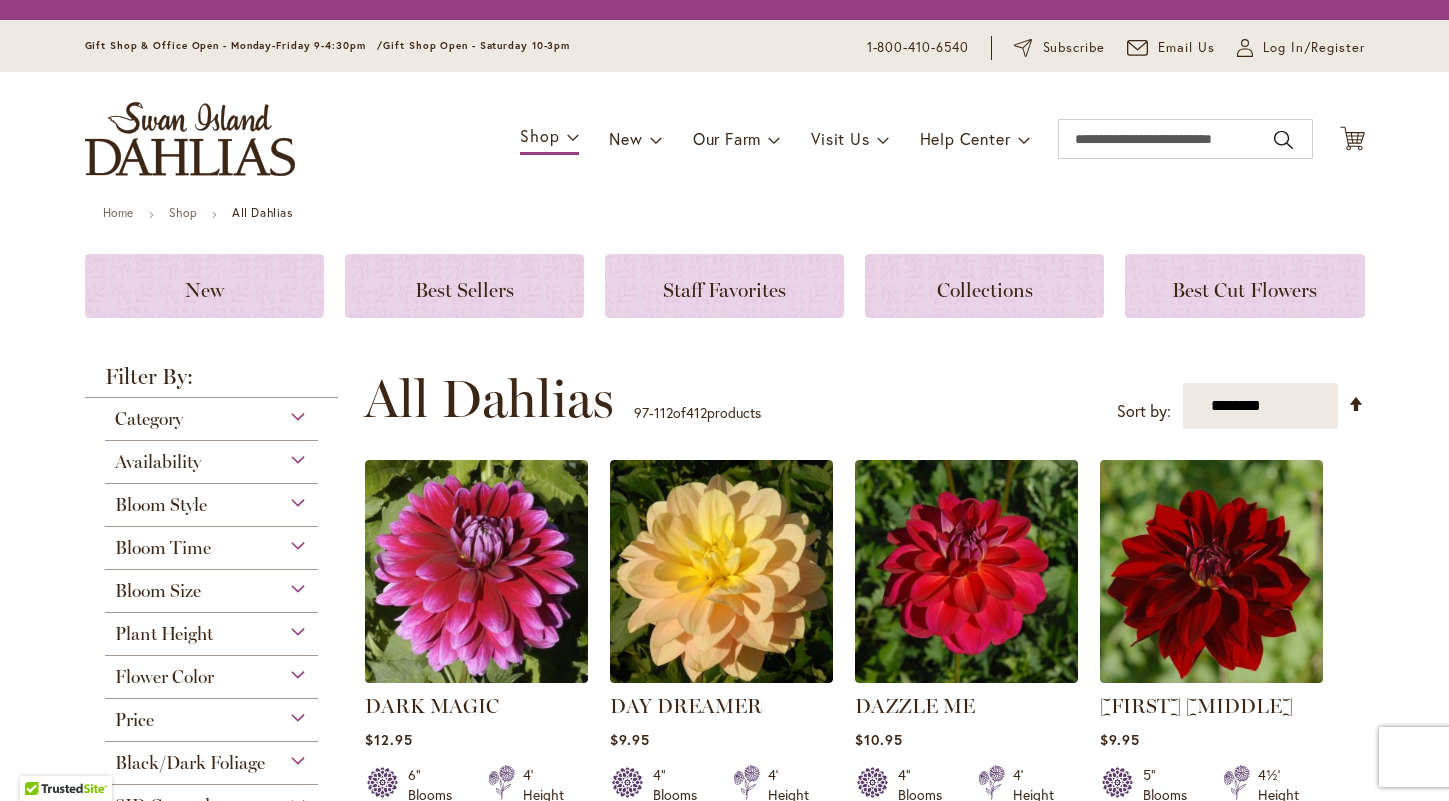 scroll, scrollTop: 0, scrollLeft: 0, axis: both 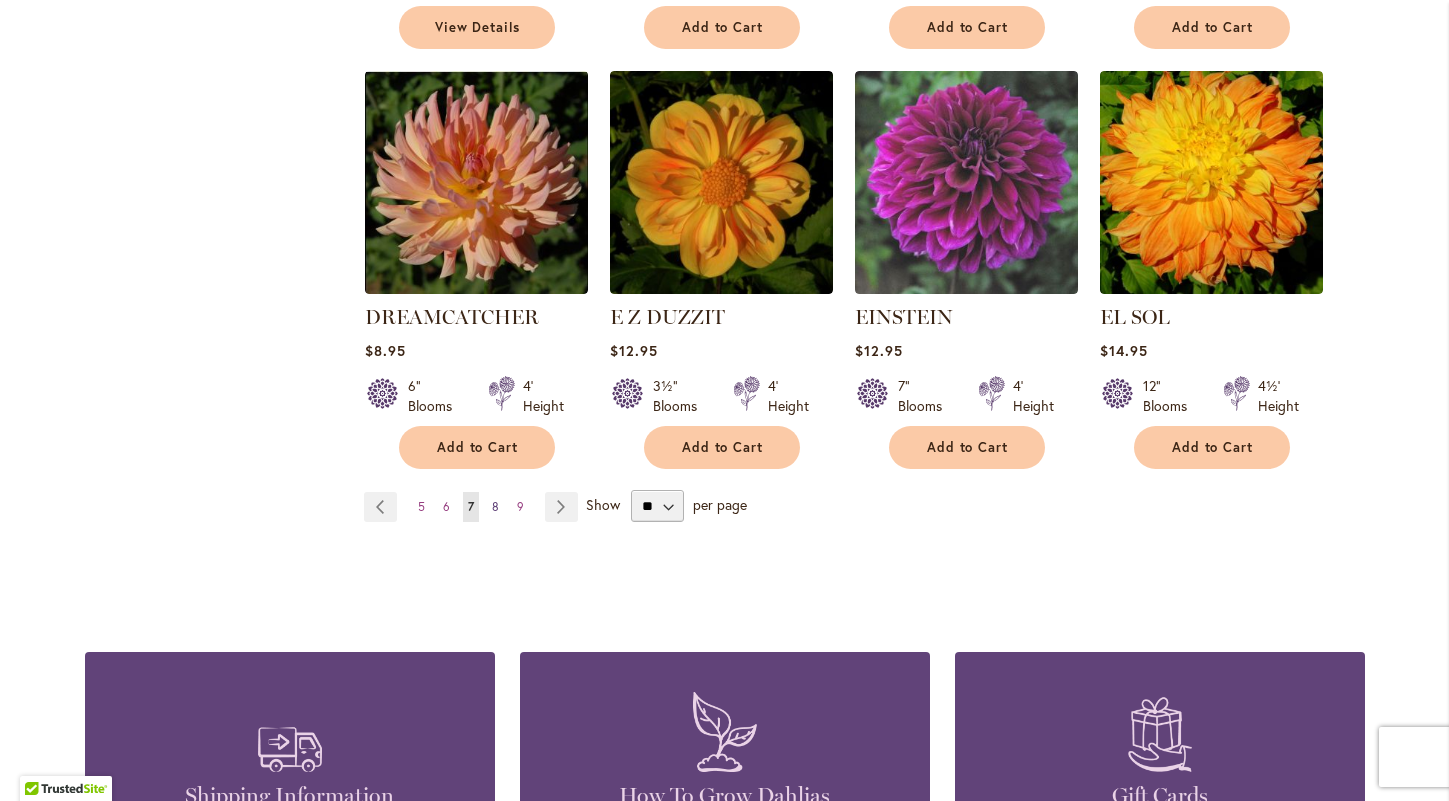 click on "Page
8" at bounding box center [495, 507] 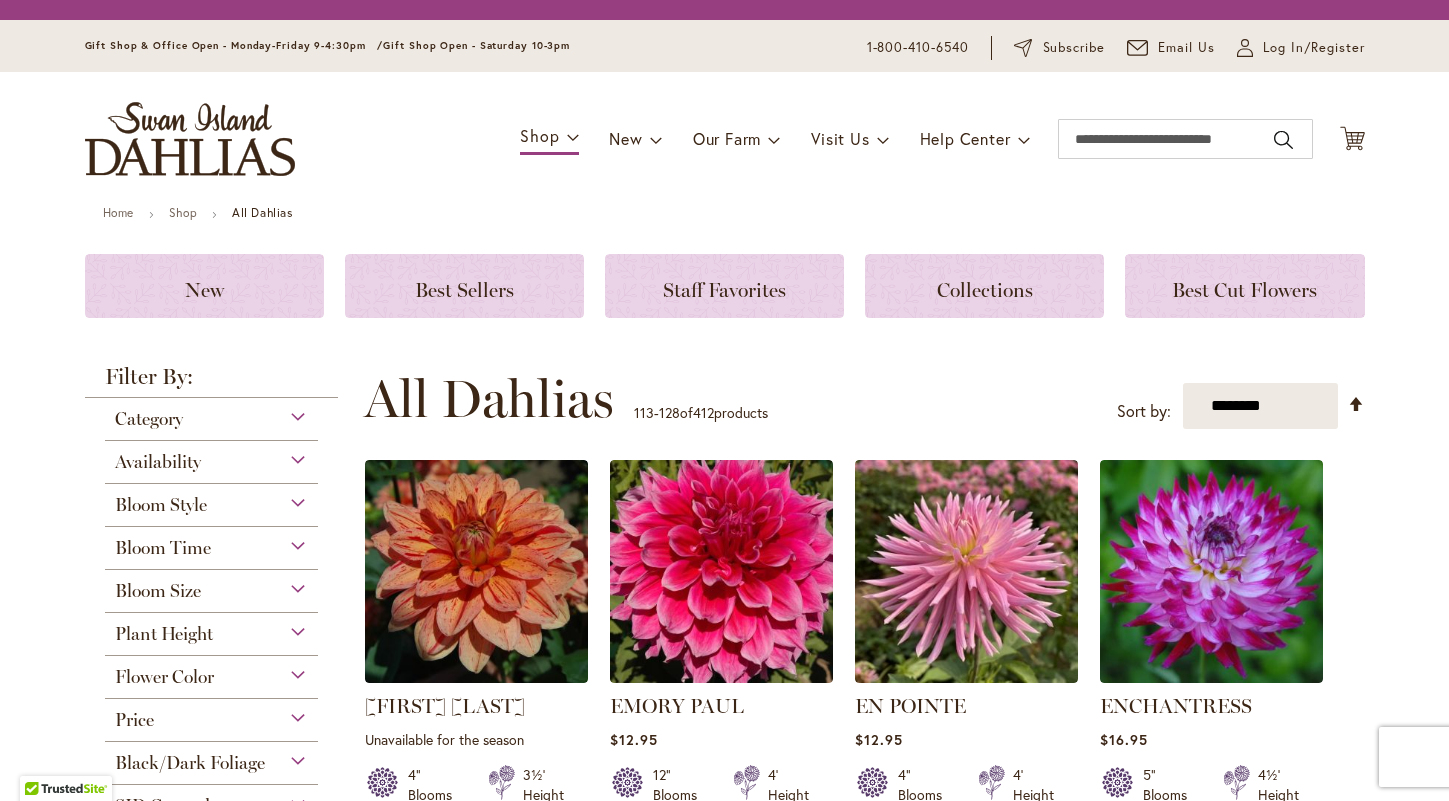scroll, scrollTop: 0, scrollLeft: 0, axis: both 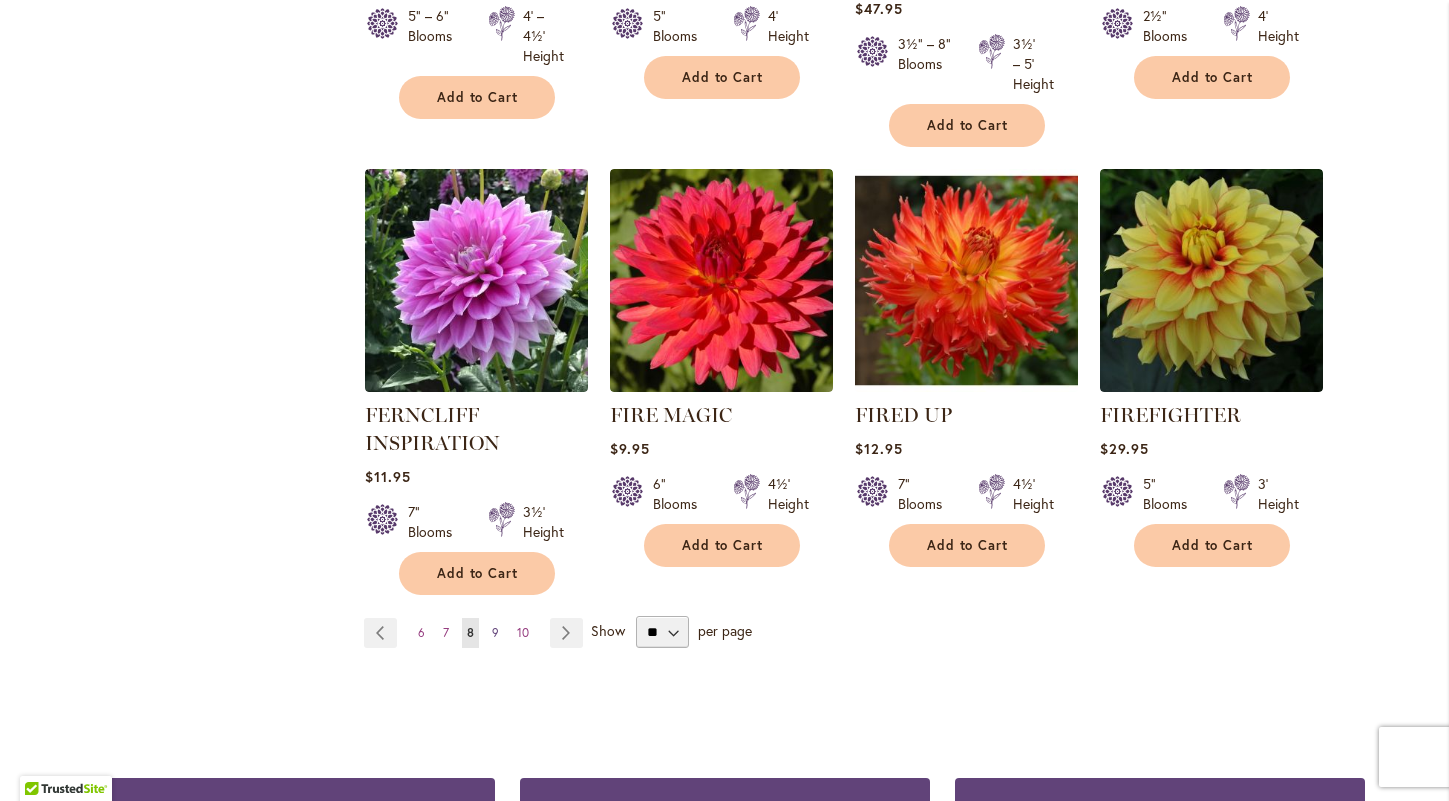 click on "Page
9" at bounding box center (495, 633) 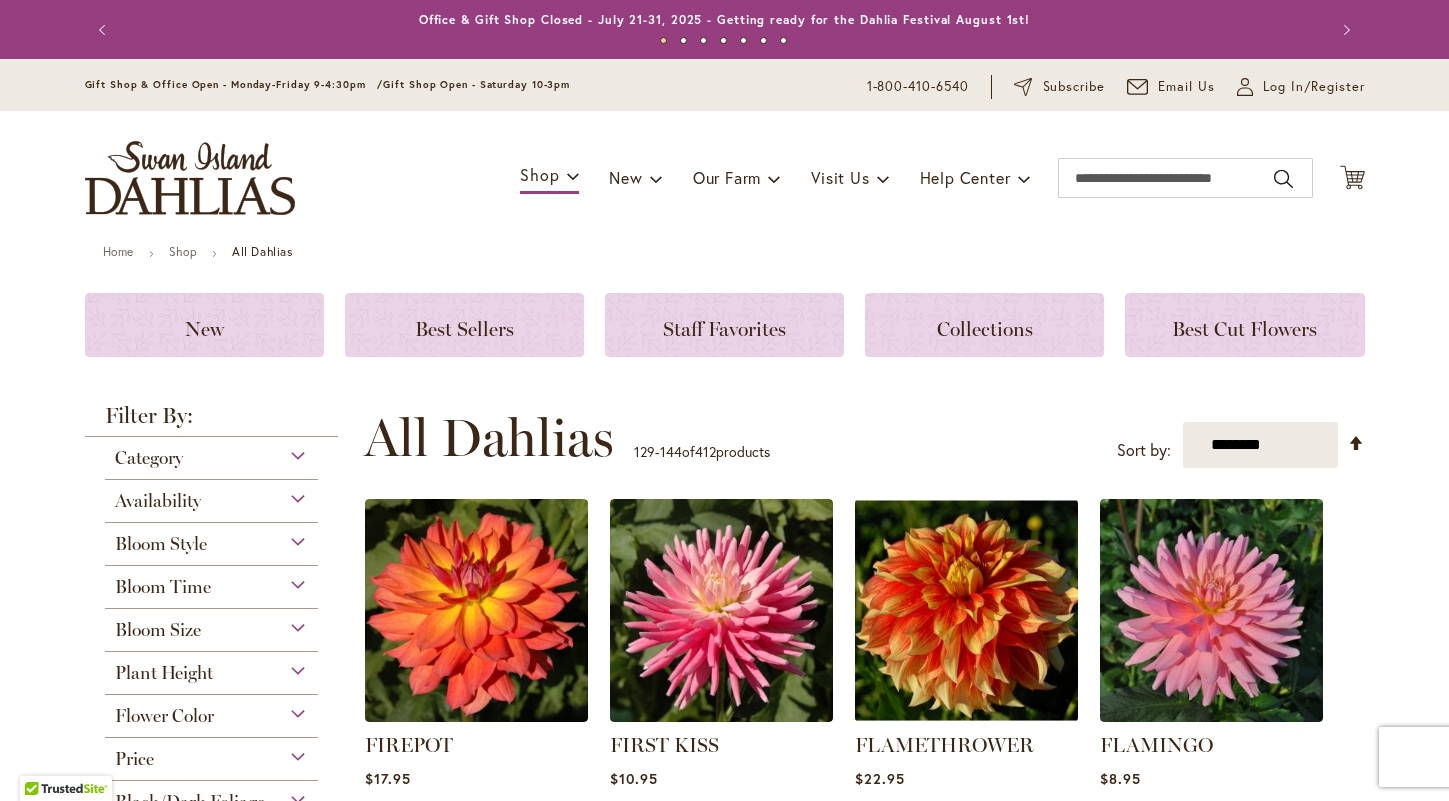 scroll, scrollTop: 0, scrollLeft: 0, axis: both 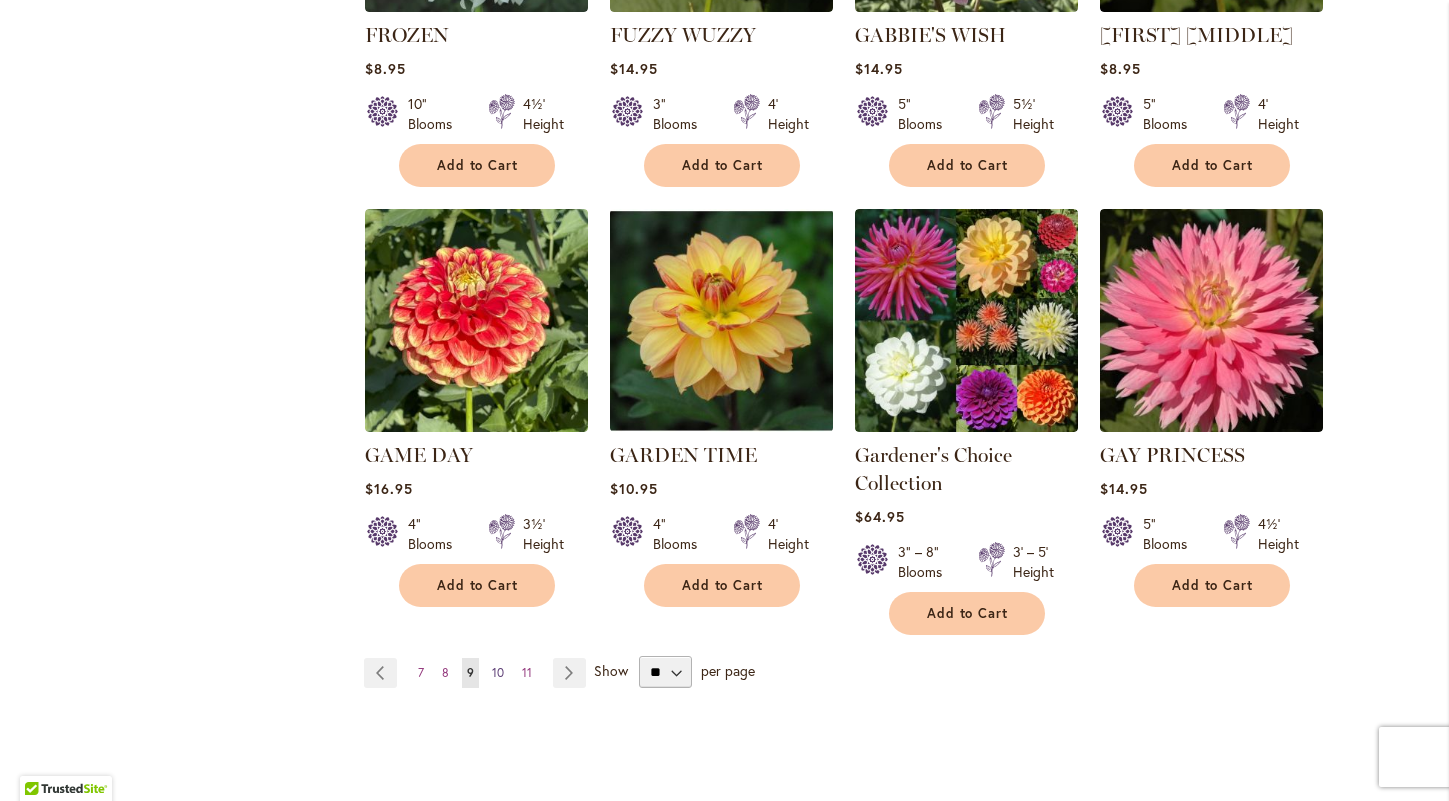 click on "Page
10" at bounding box center (498, 673) 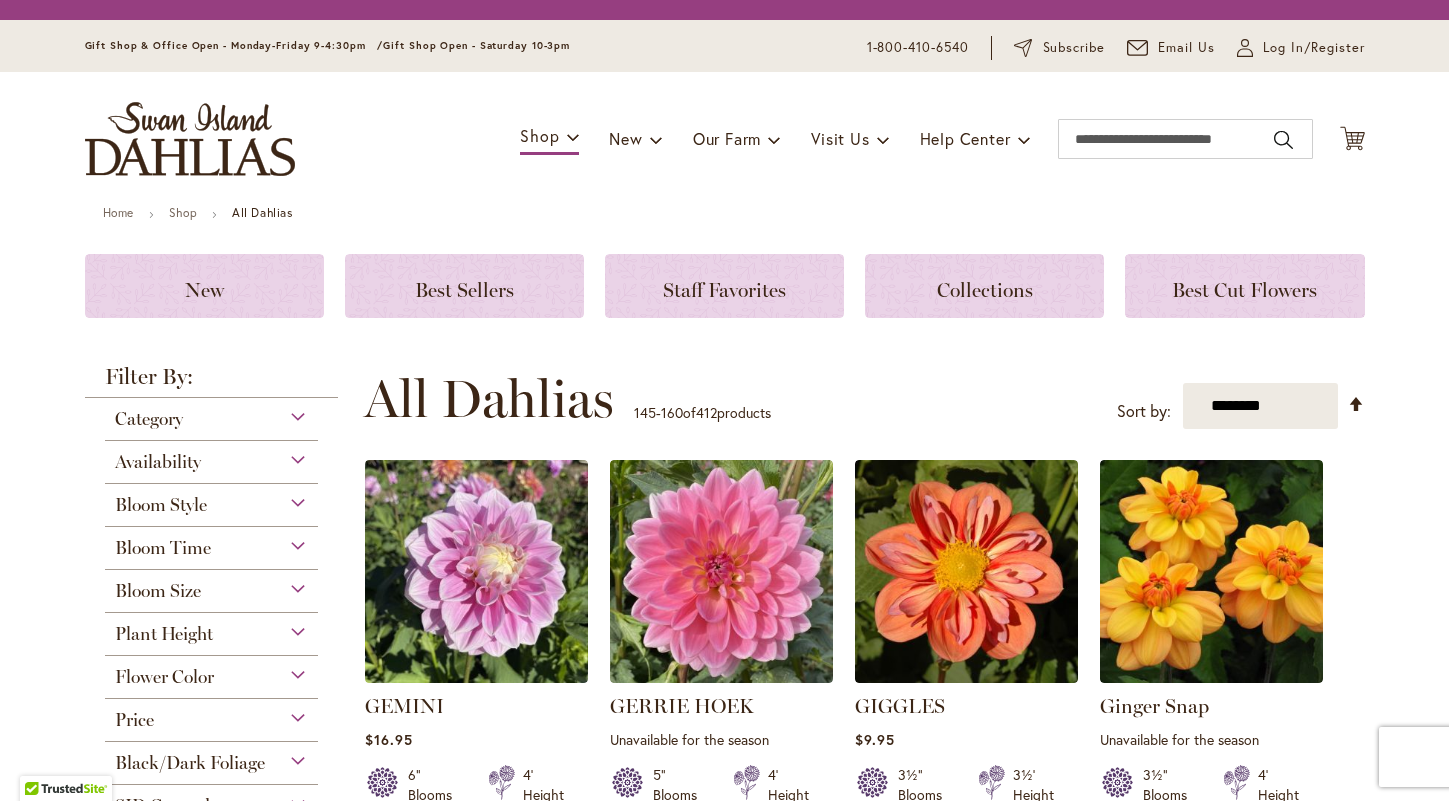 scroll, scrollTop: 0, scrollLeft: 0, axis: both 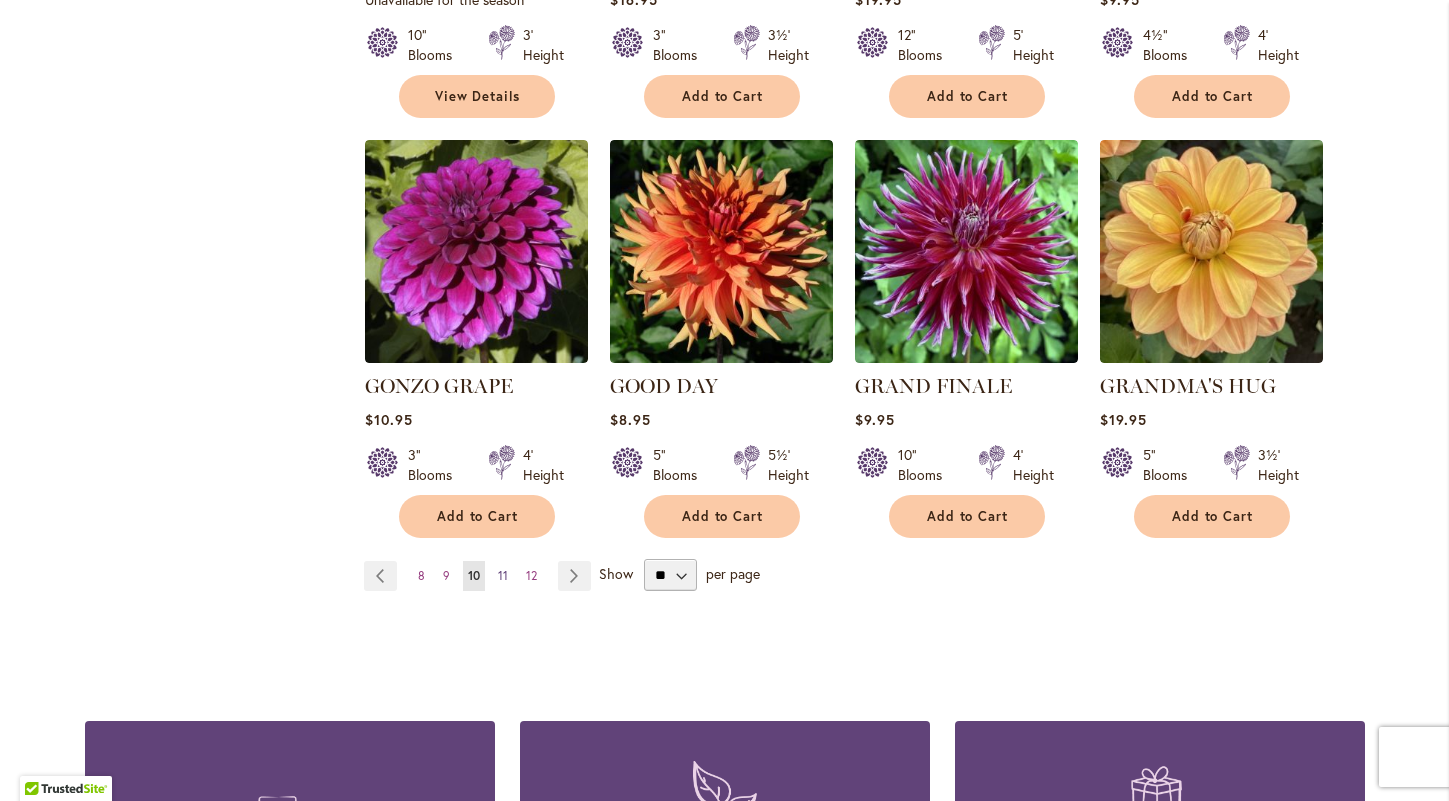 click on "Page
11" at bounding box center [503, 576] 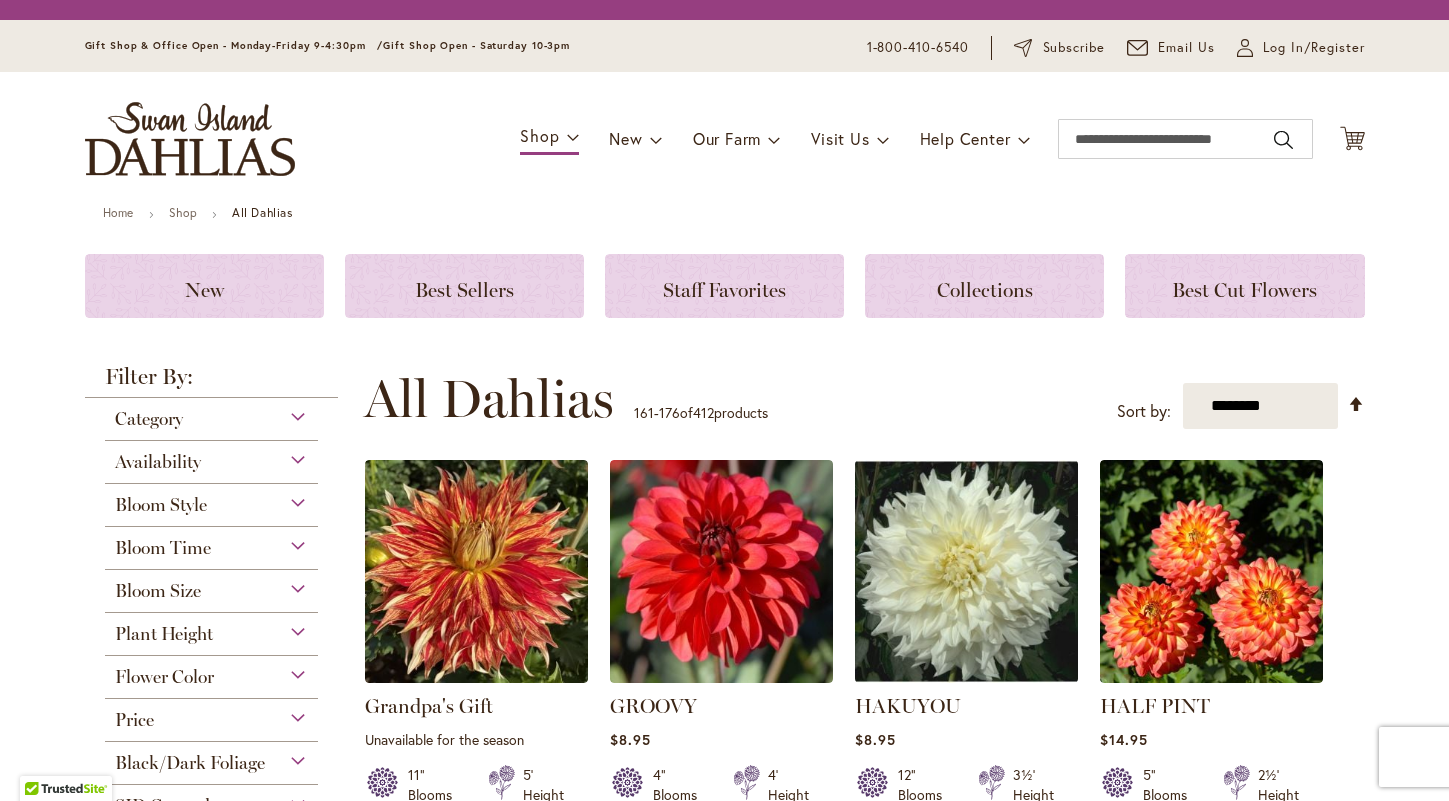 scroll, scrollTop: 0, scrollLeft: 0, axis: both 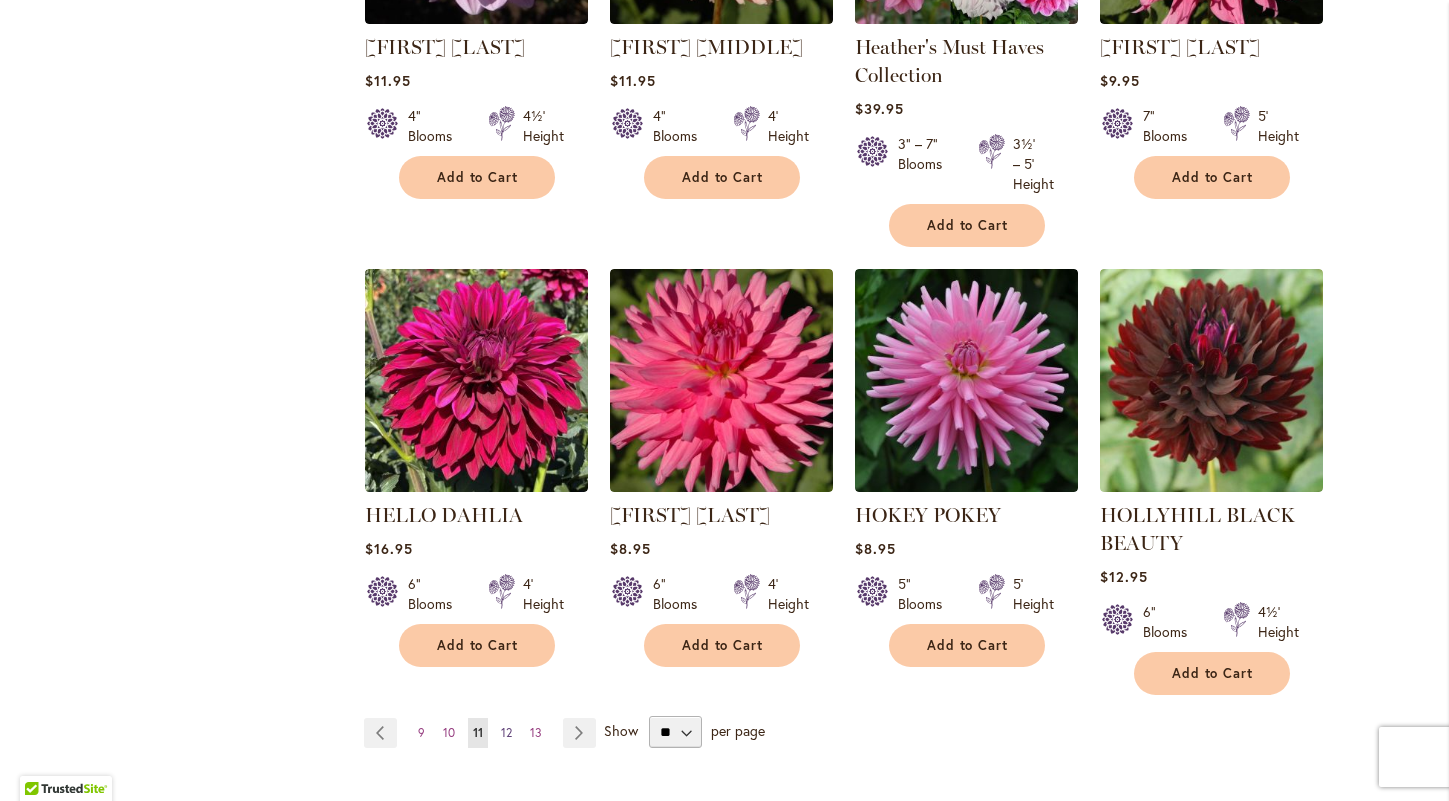 click on "12" at bounding box center [506, 732] 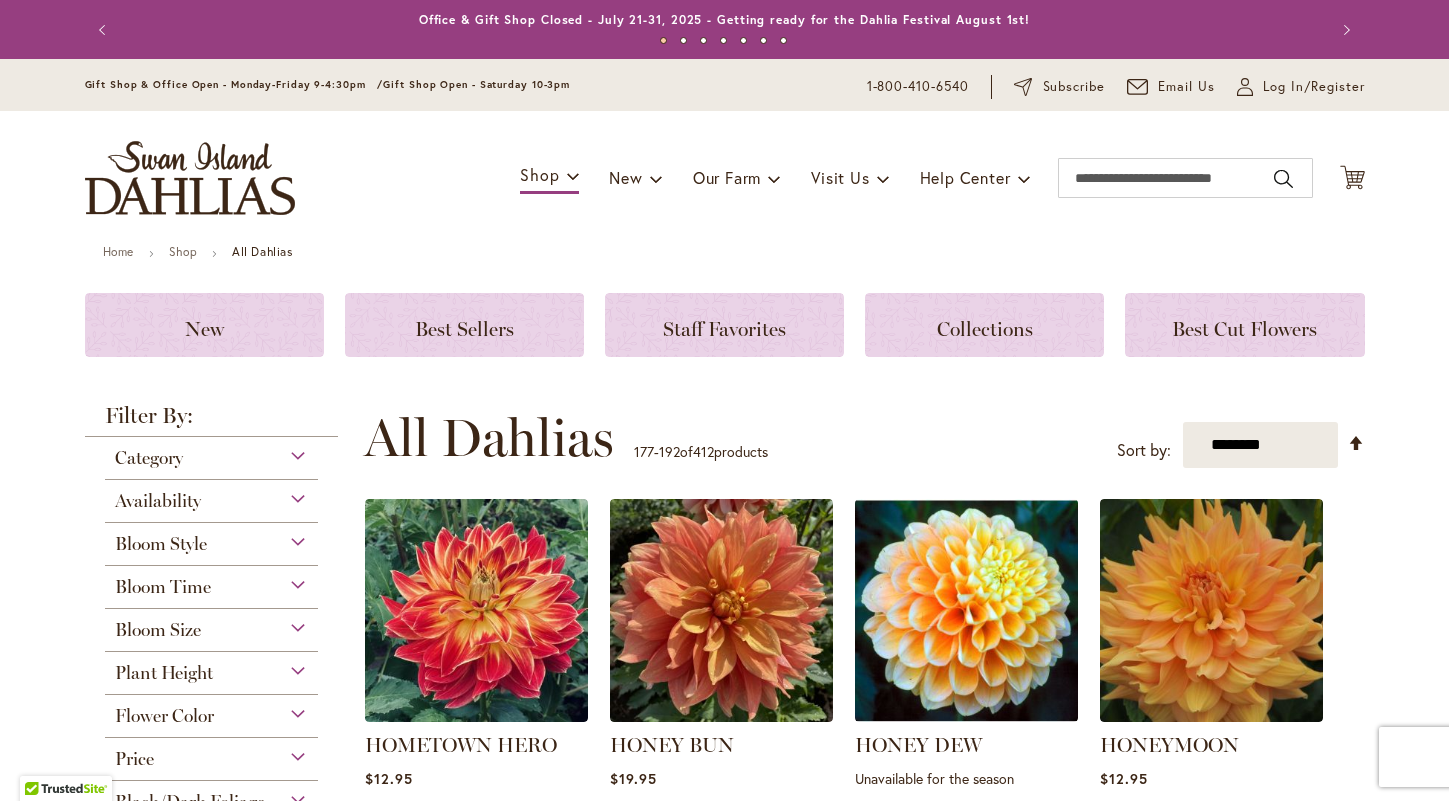 scroll, scrollTop: 0, scrollLeft: 0, axis: both 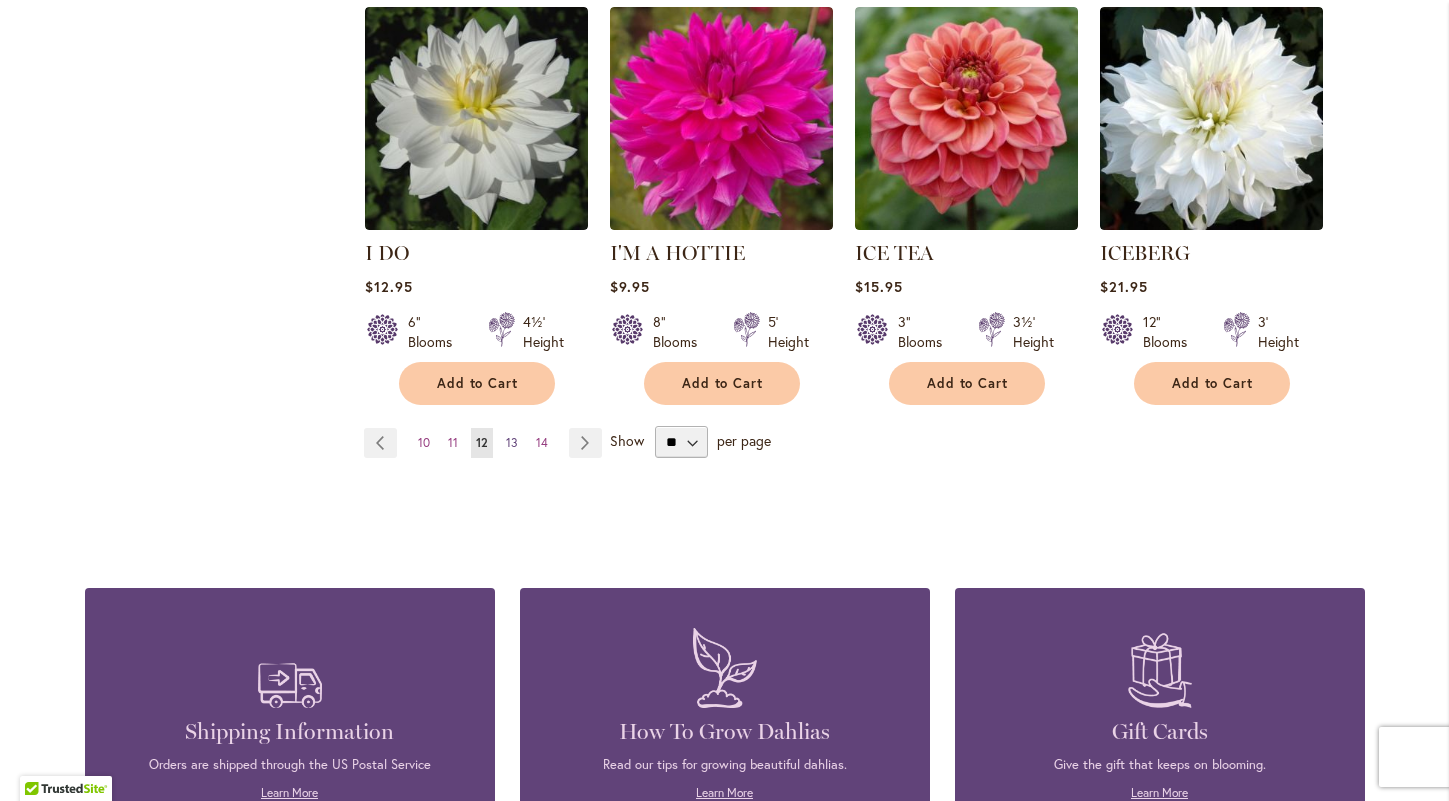 click on "13" at bounding box center [512, 442] 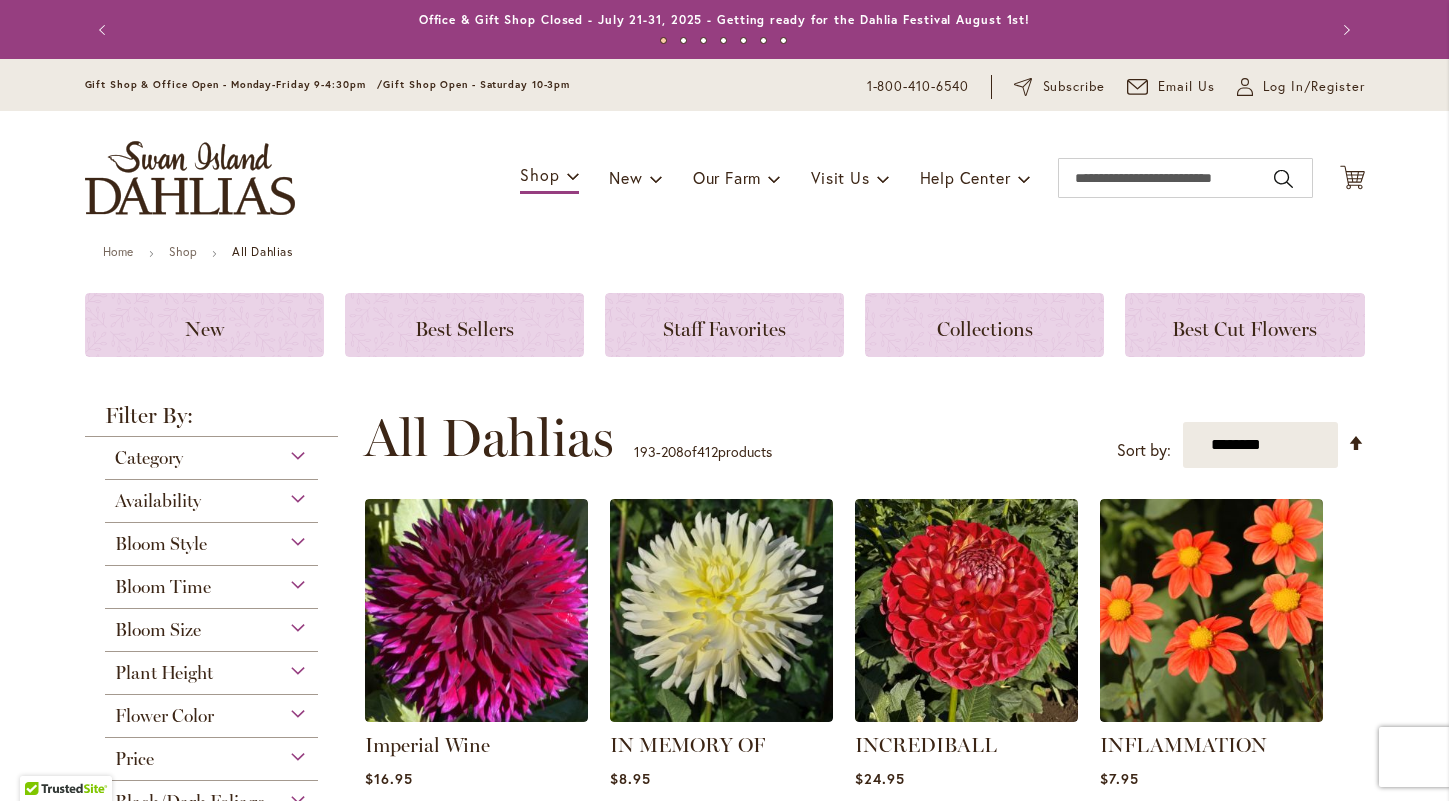 scroll, scrollTop: 0, scrollLeft: 0, axis: both 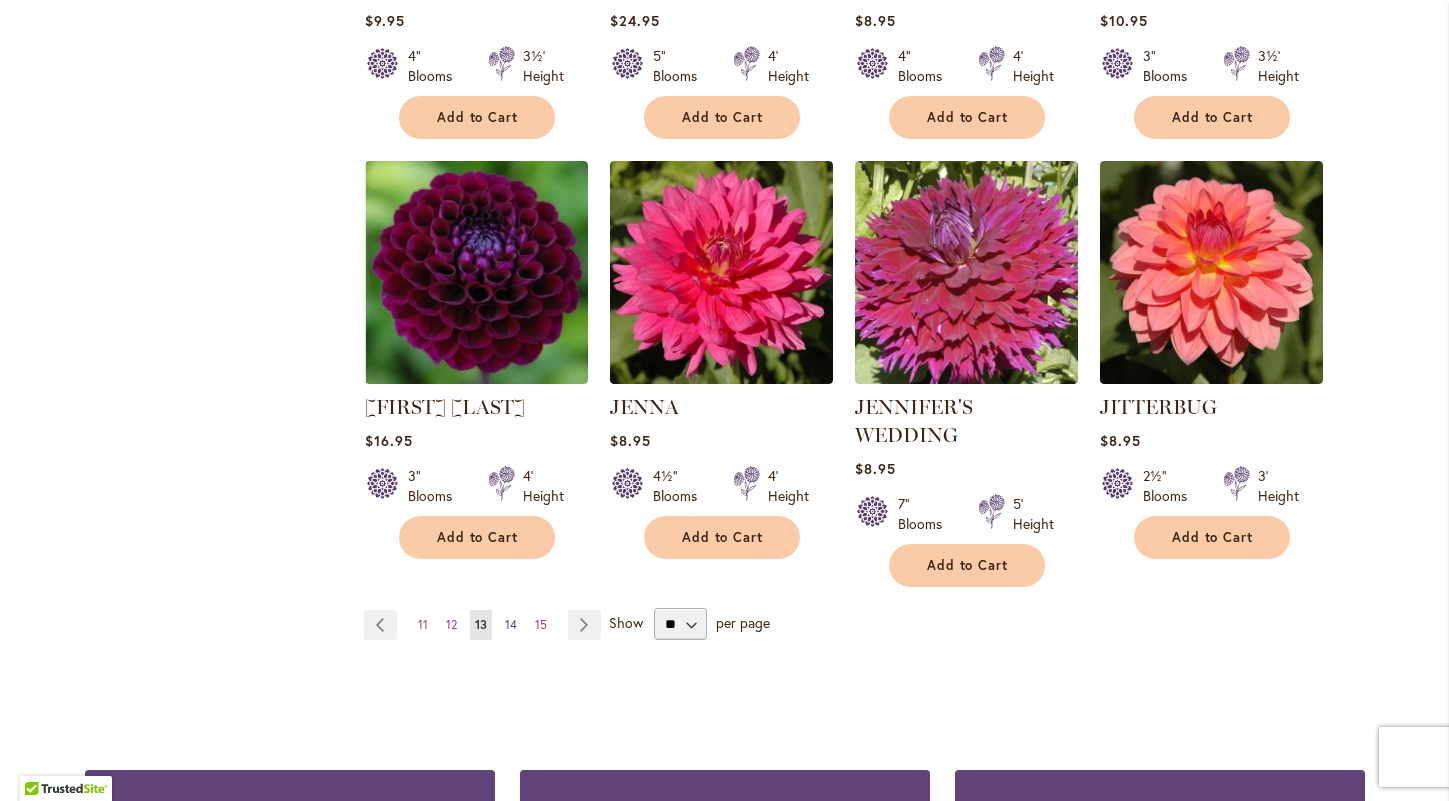 click on "14" at bounding box center (511, 624) 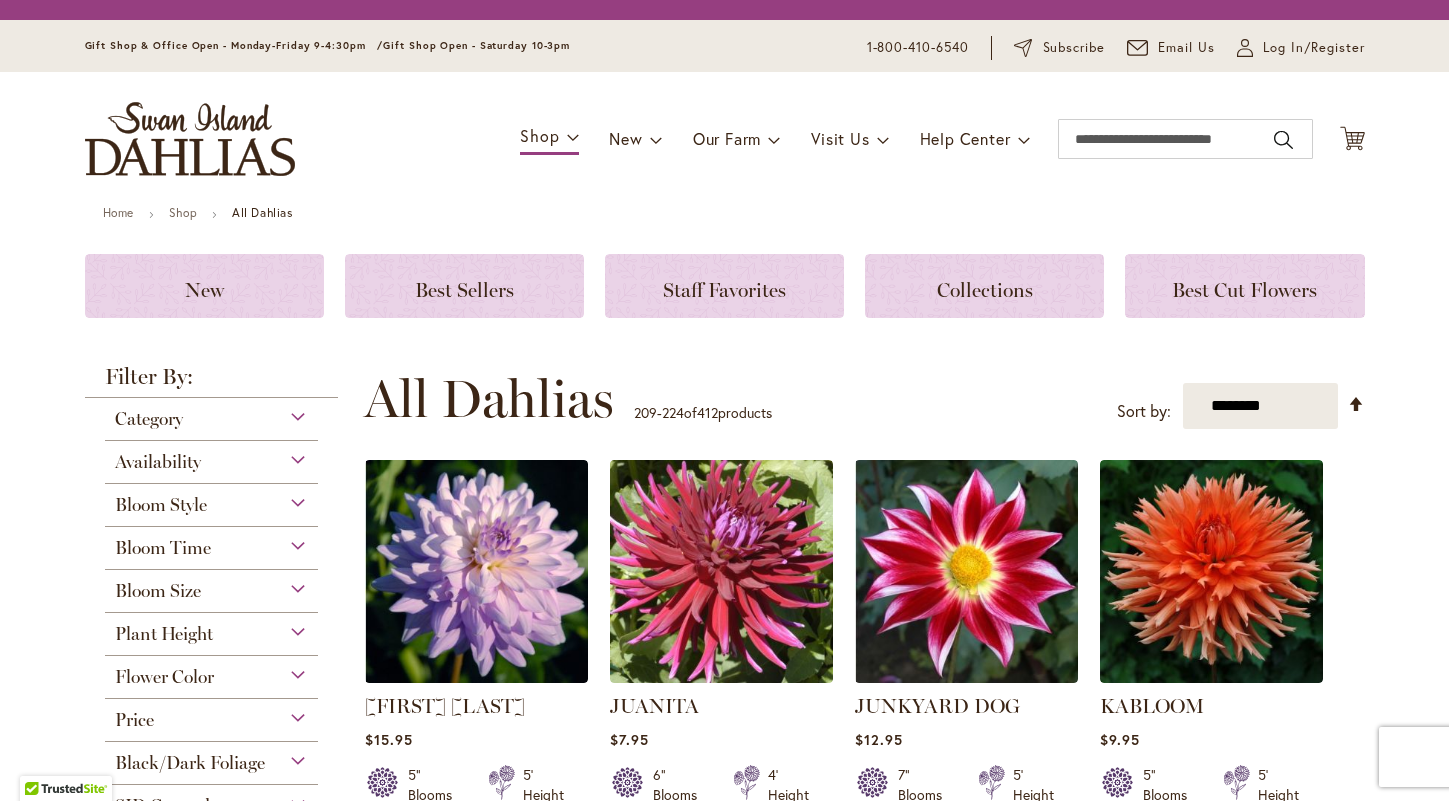 scroll, scrollTop: 0, scrollLeft: 0, axis: both 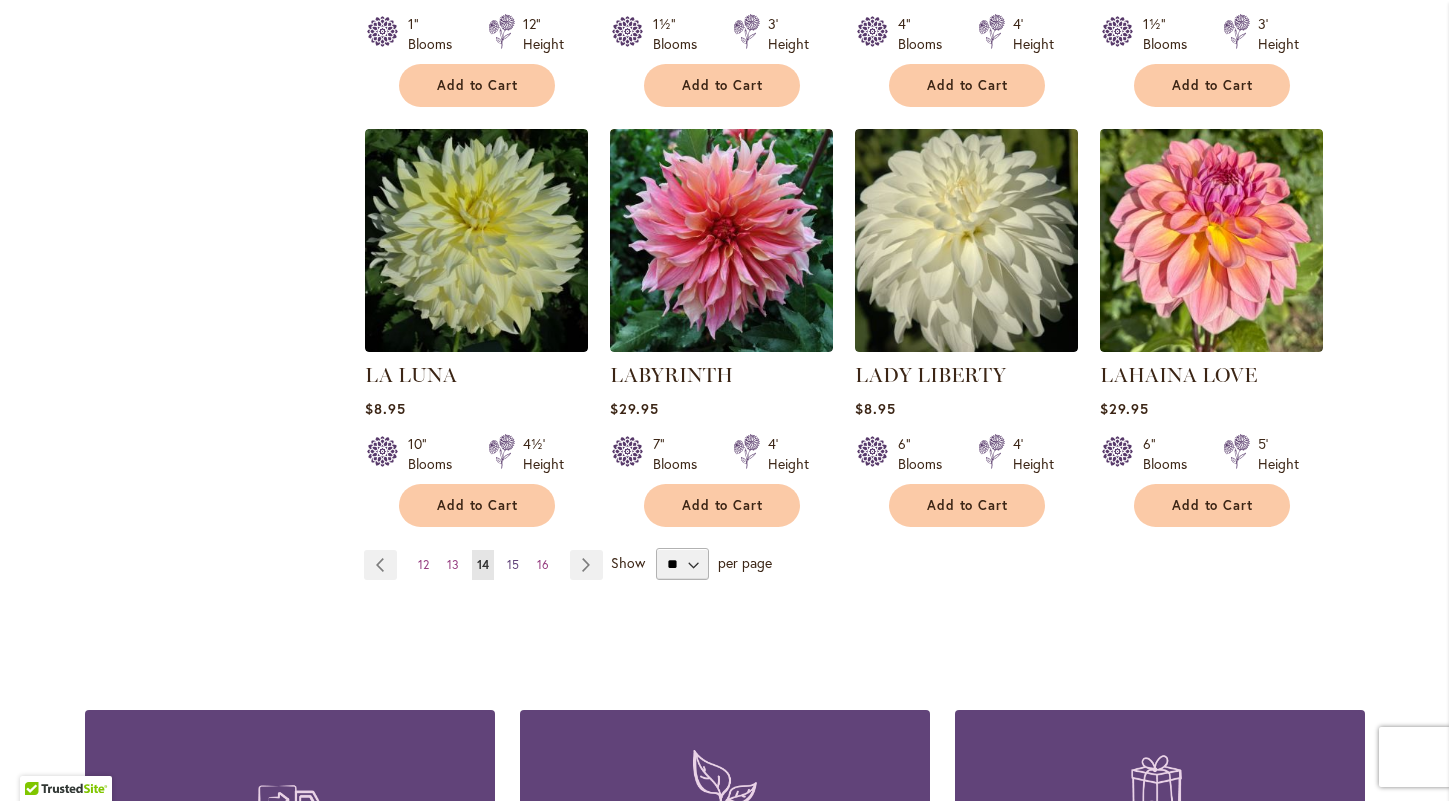 click on "15" at bounding box center [513, 564] 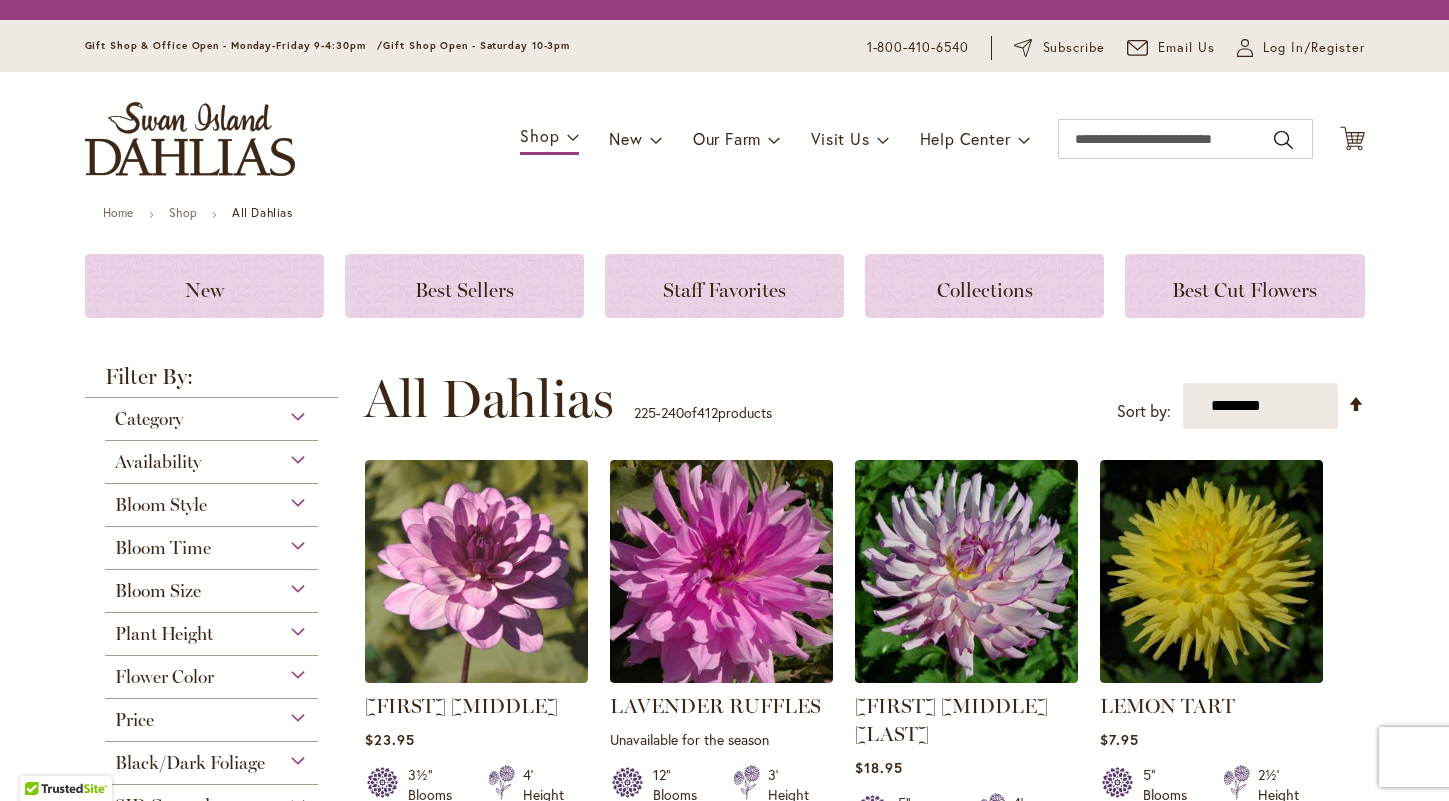 scroll, scrollTop: 0, scrollLeft: 0, axis: both 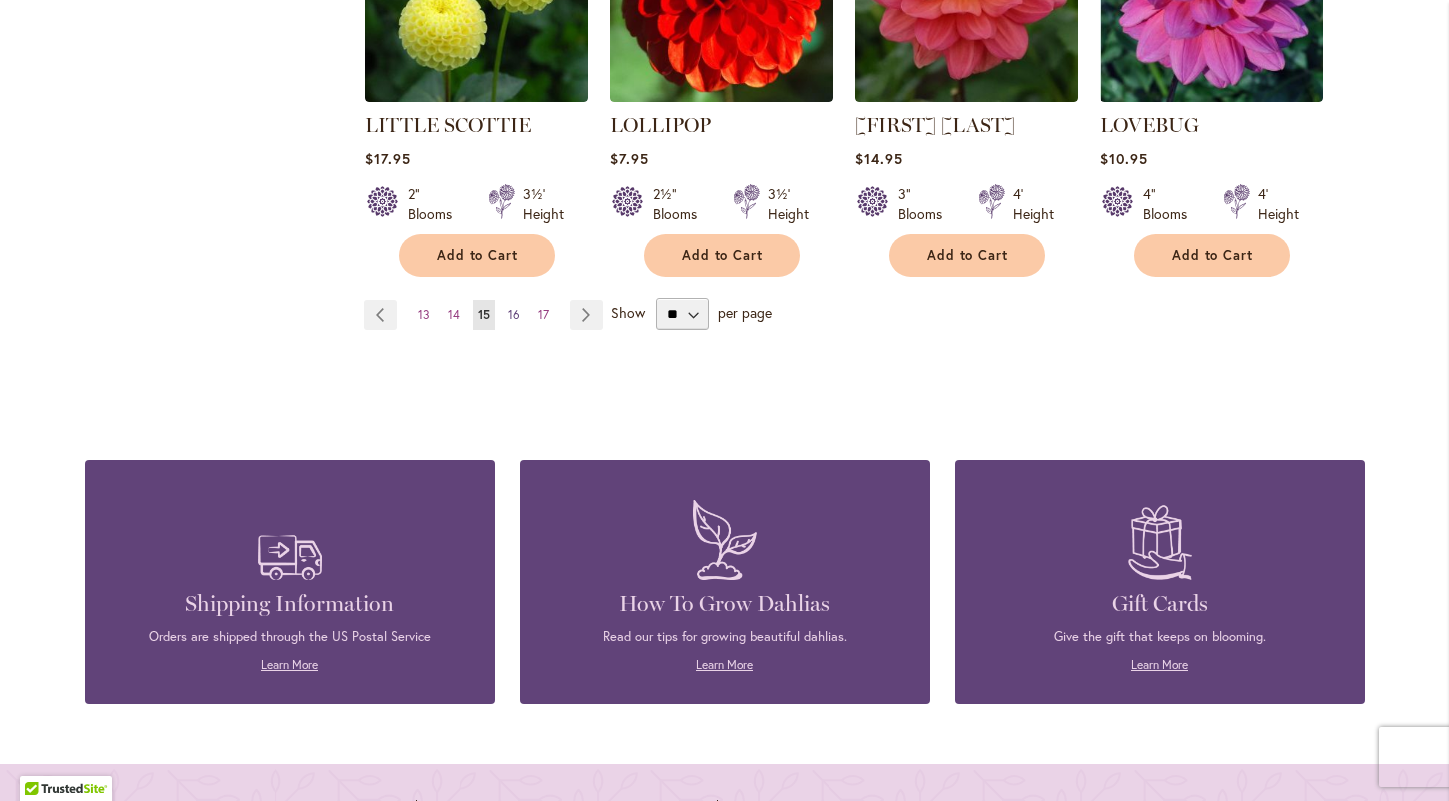 click on "16" at bounding box center (514, 314) 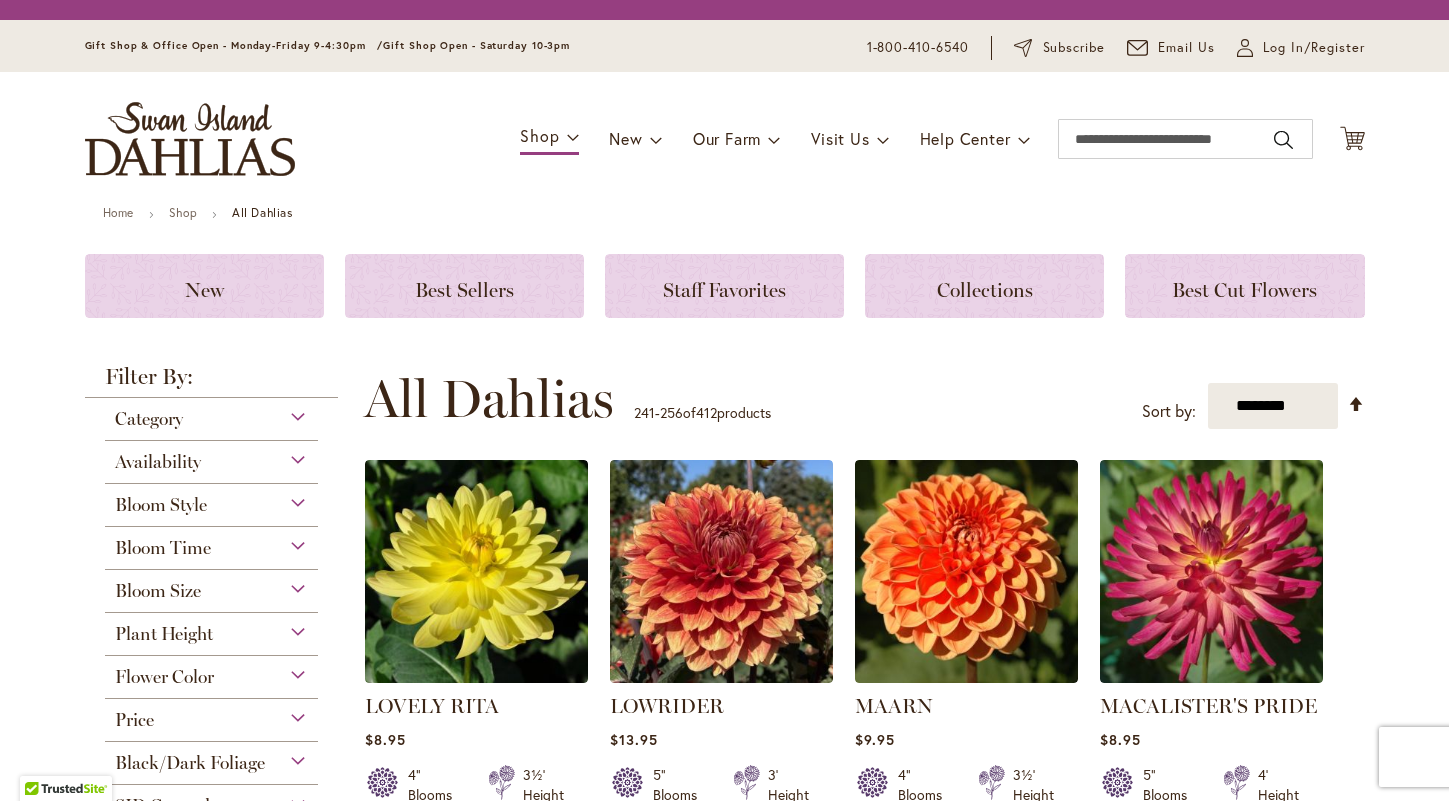 scroll, scrollTop: 0, scrollLeft: 0, axis: both 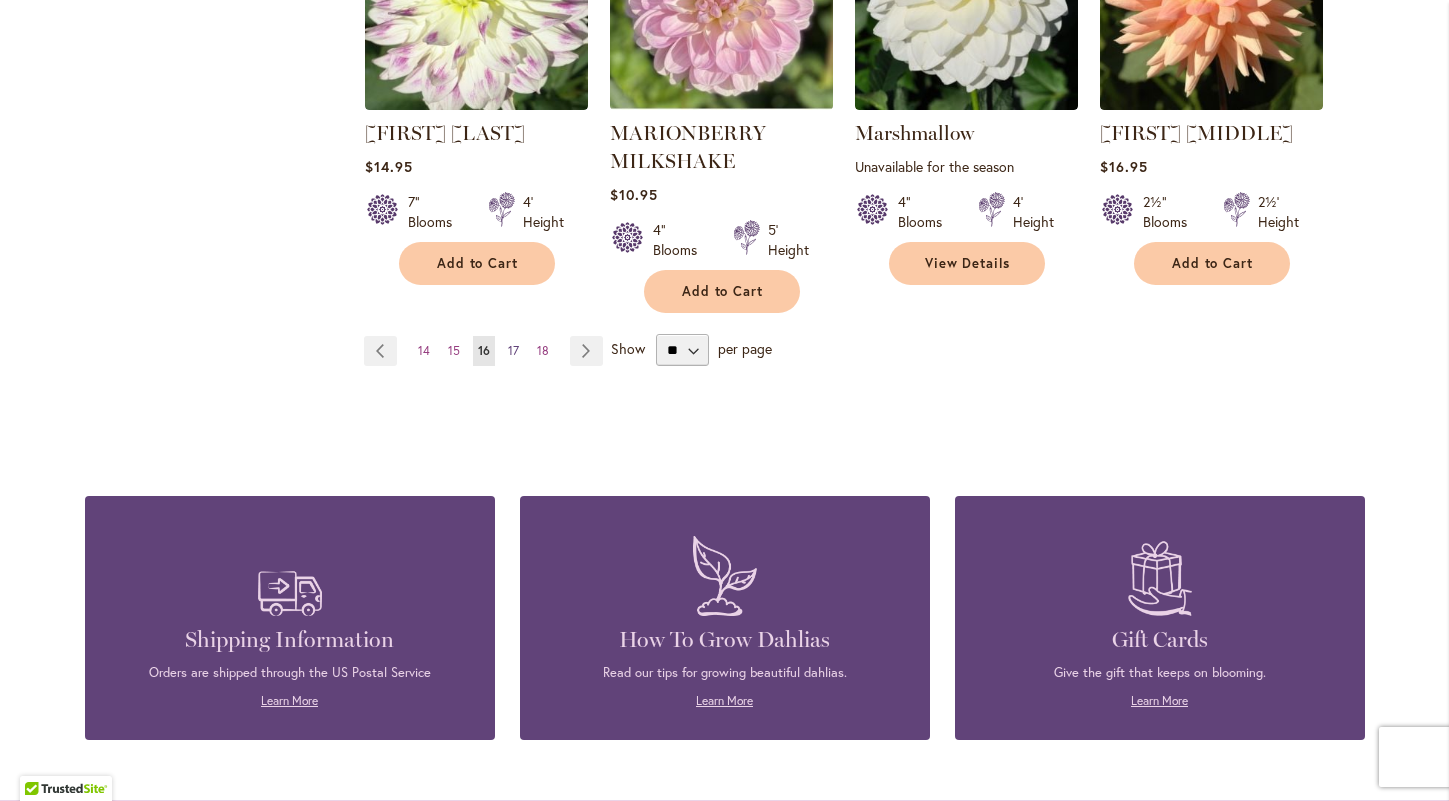 click on "17" at bounding box center [513, 350] 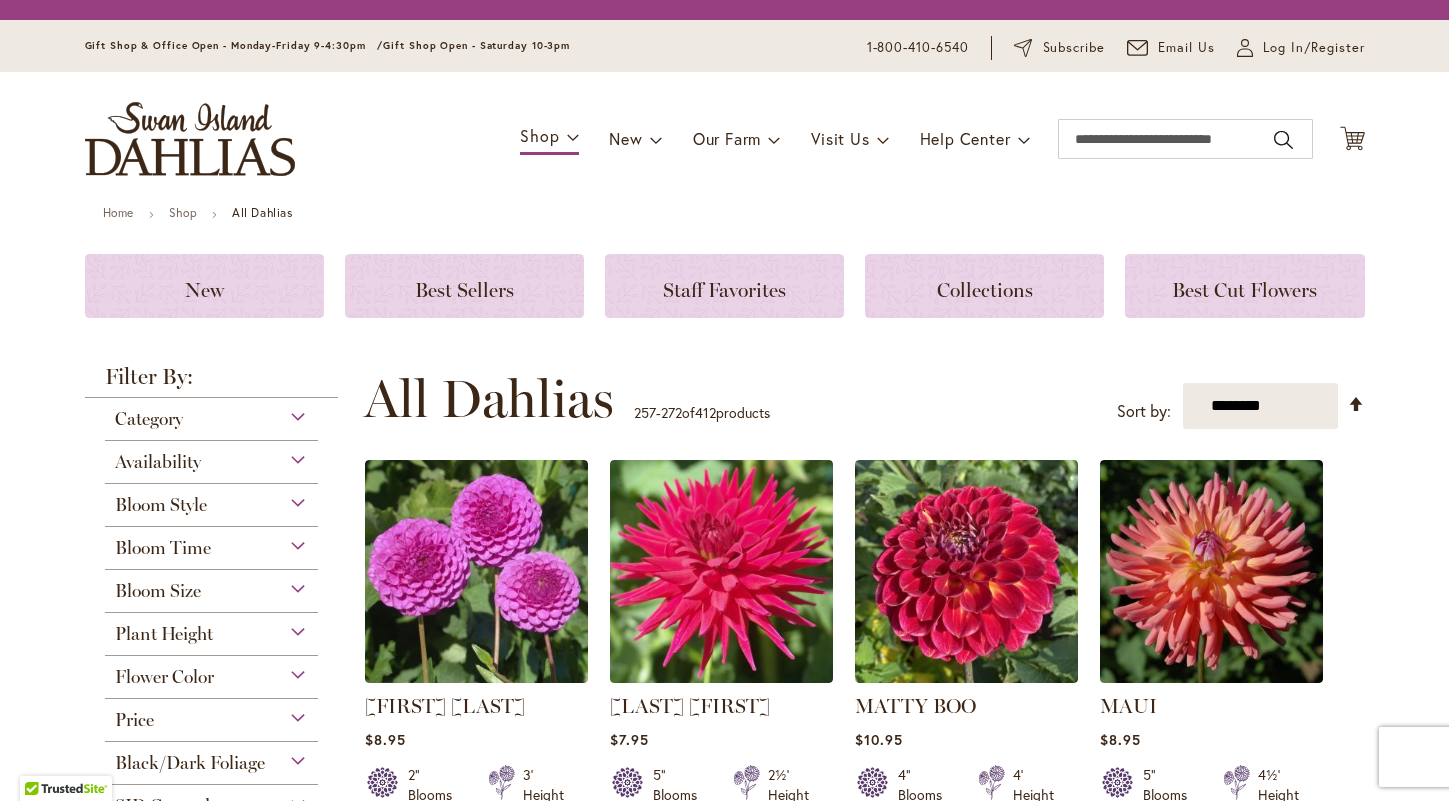 scroll, scrollTop: 0, scrollLeft: 0, axis: both 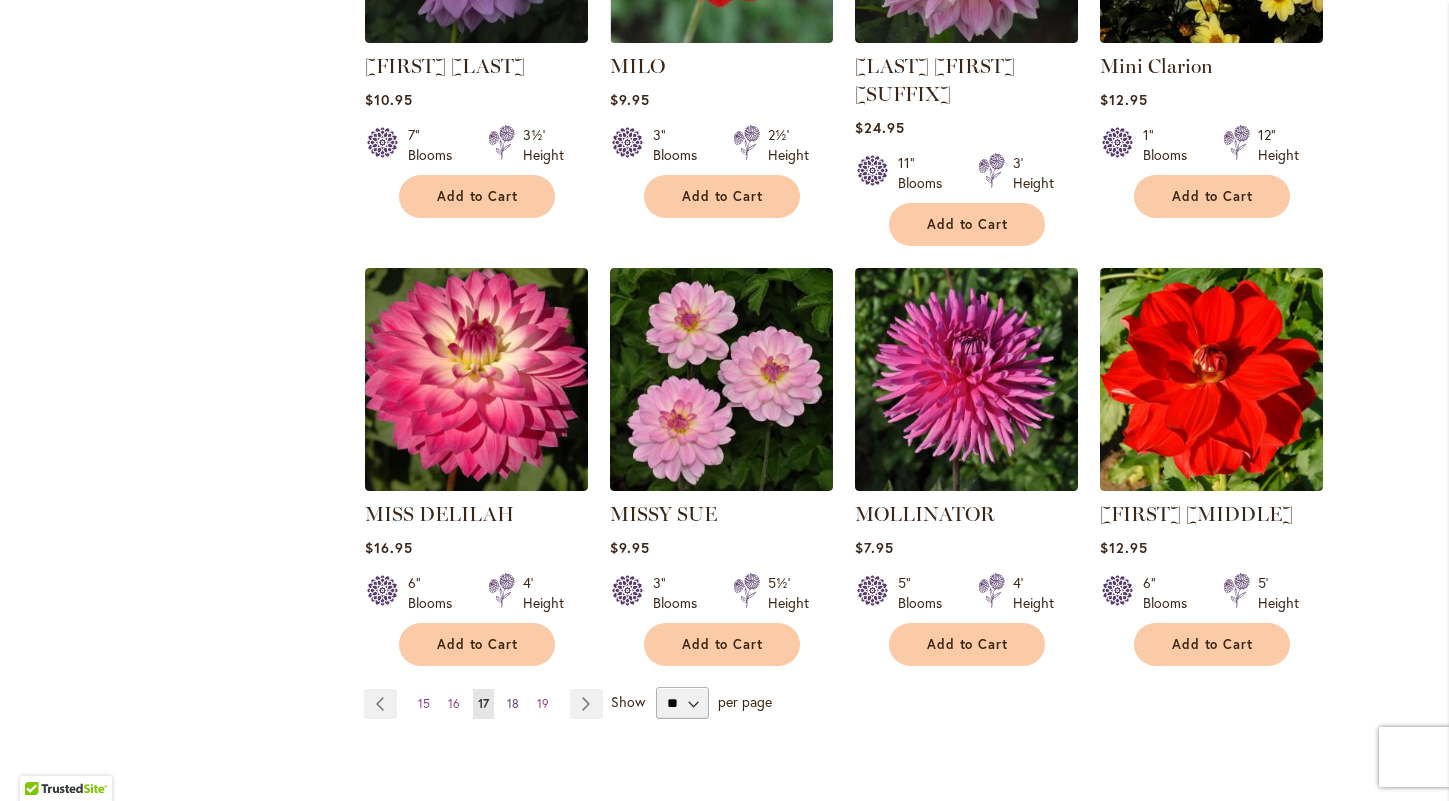 click on "18" at bounding box center [513, 703] 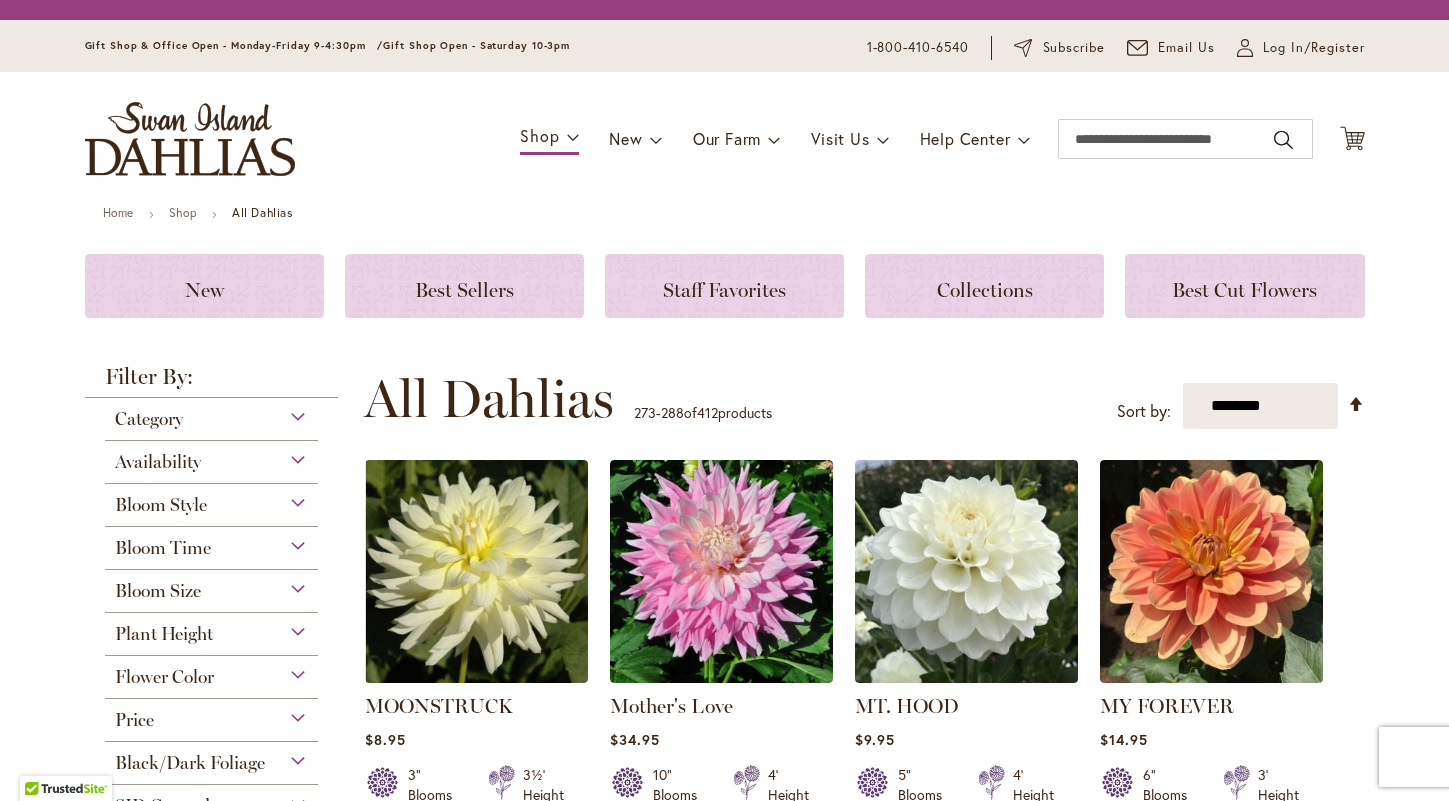 scroll, scrollTop: 0, scrollLeft: 0, axis: both 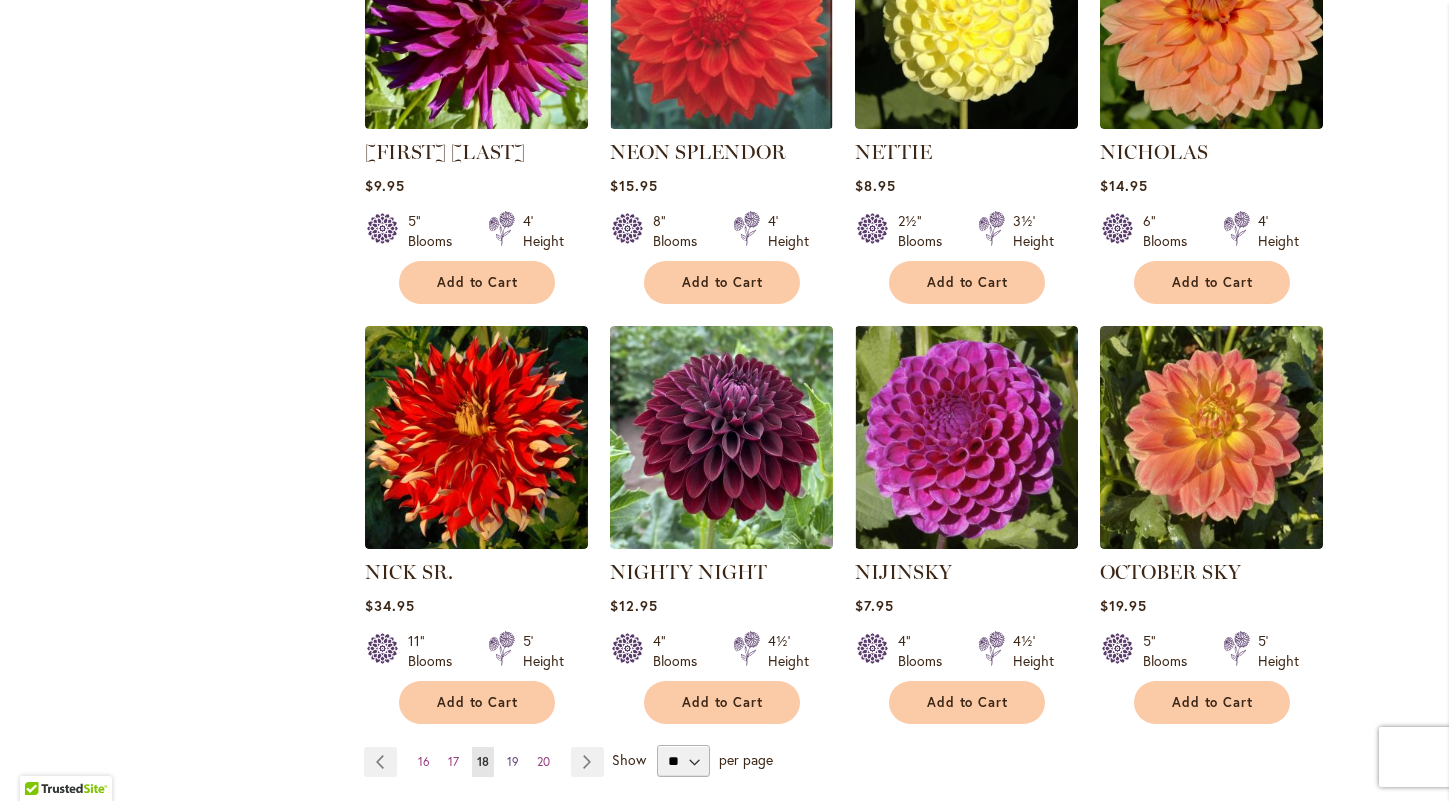 click on "19" at bounding box center [513, 761] 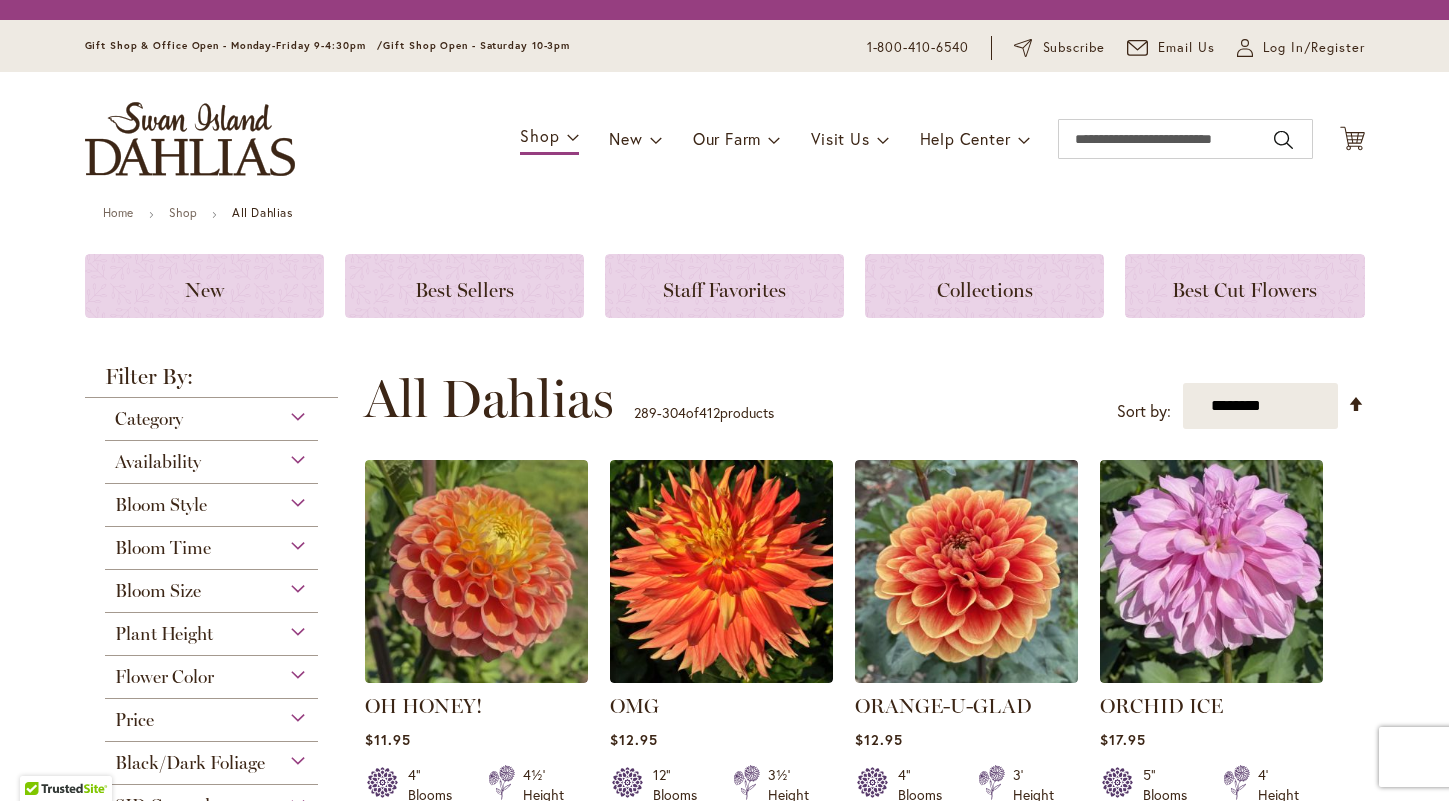scroll, scrollTop: 0, scrollLeft: 0, axis: both 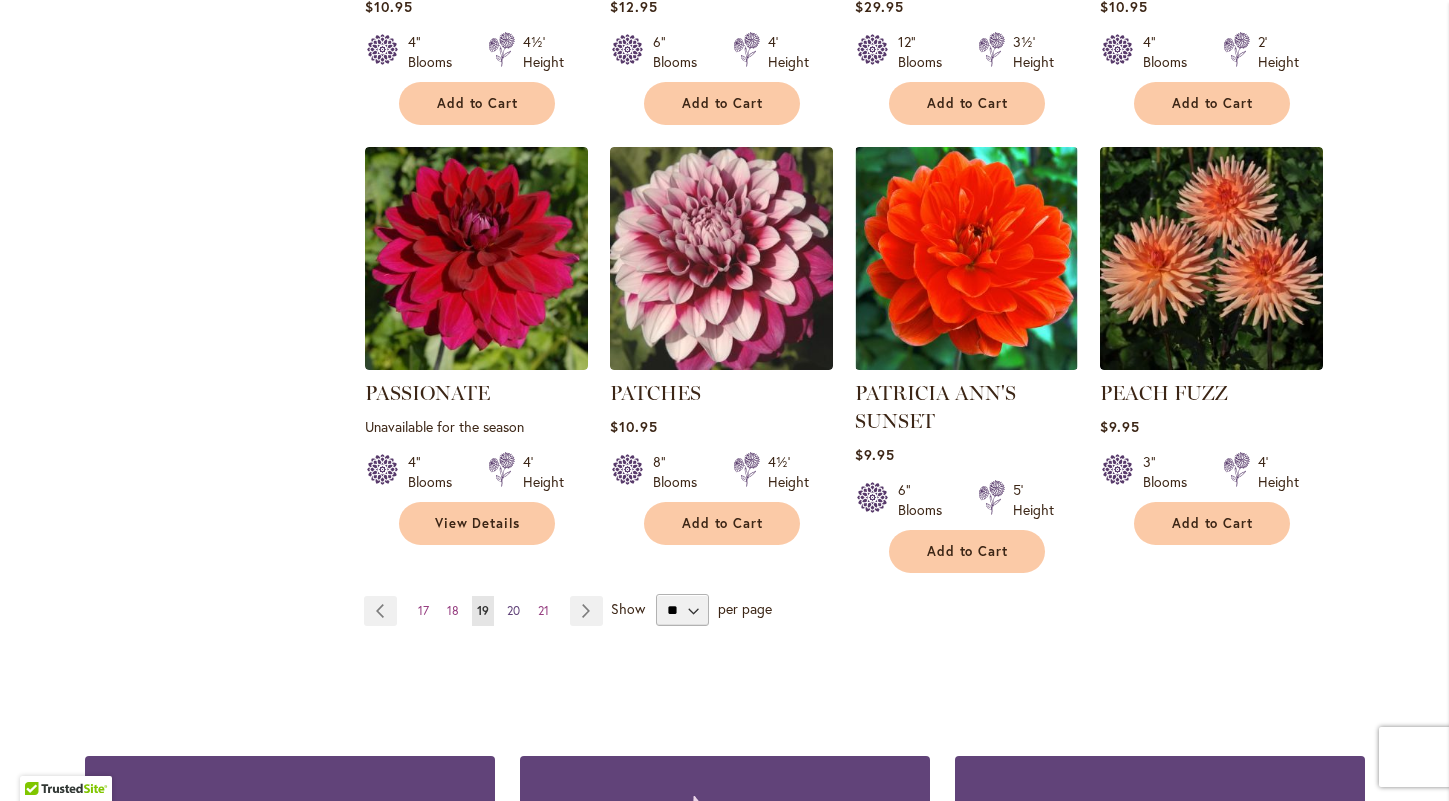 click on "Page
20" at bounding box center (513, 611) 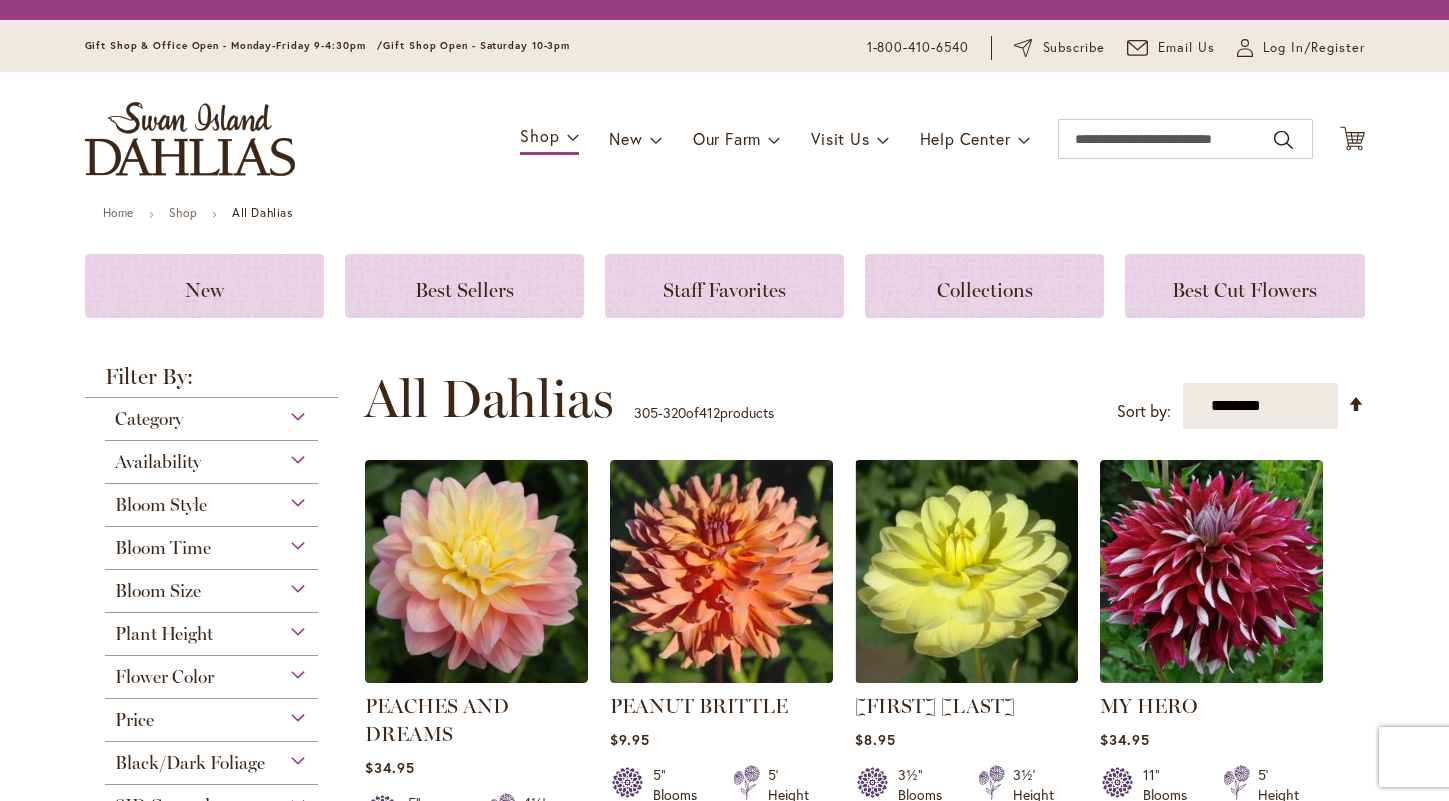 scroll, scrollTop: 0, scrollLeft: 0, axis: both 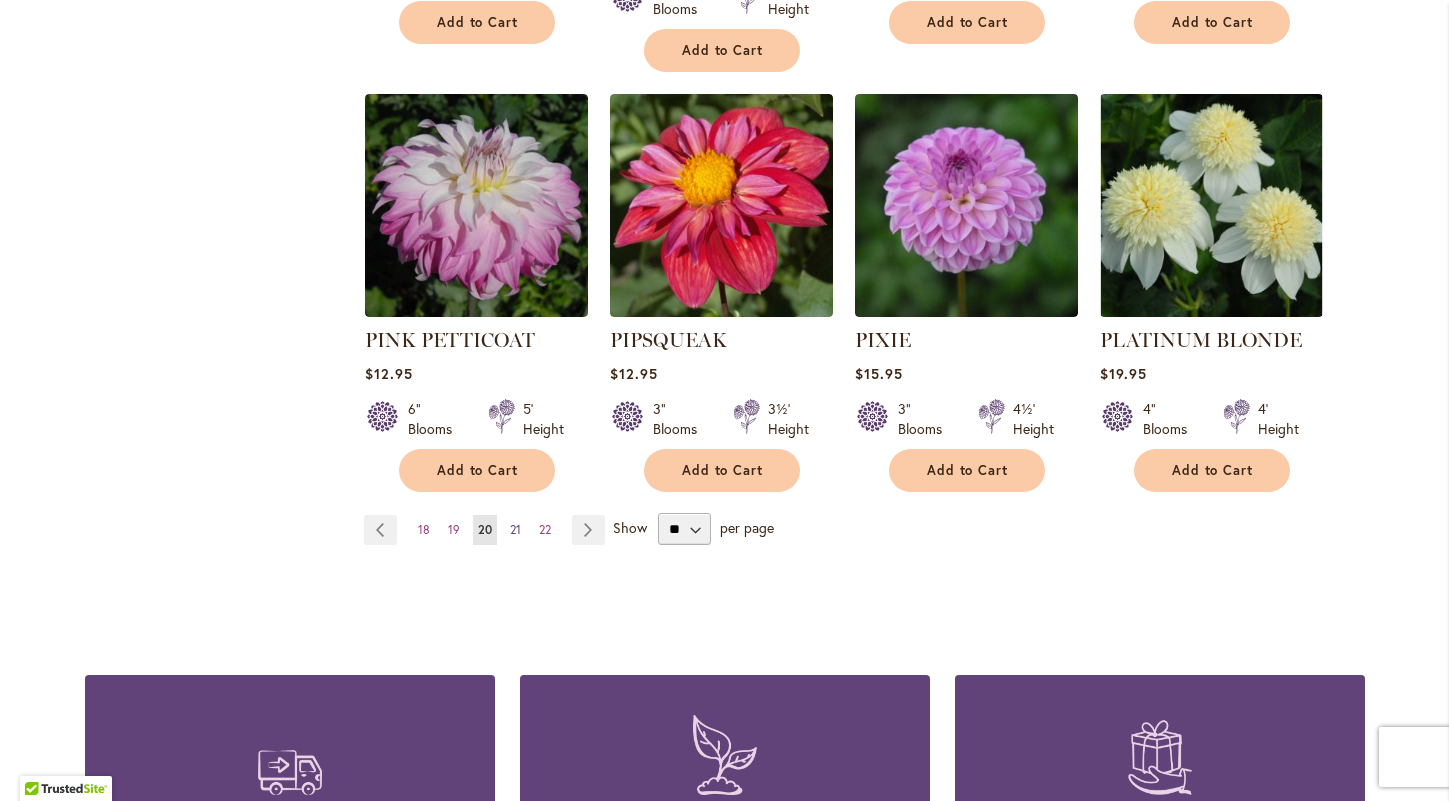 click on "21" at bounding box center [515, 529] 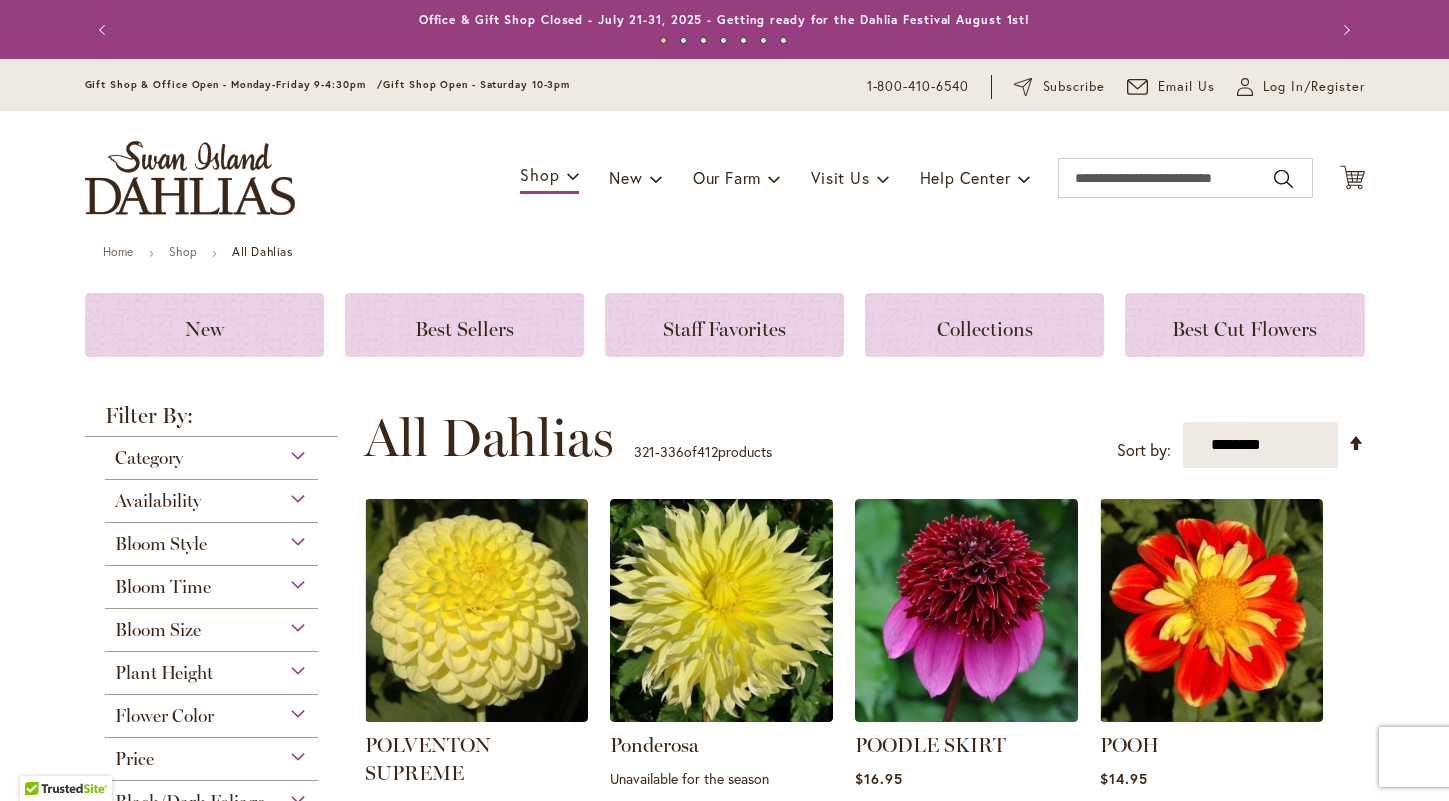 scroll, scrollTop: 0, scrollLeft: 0, axis: both 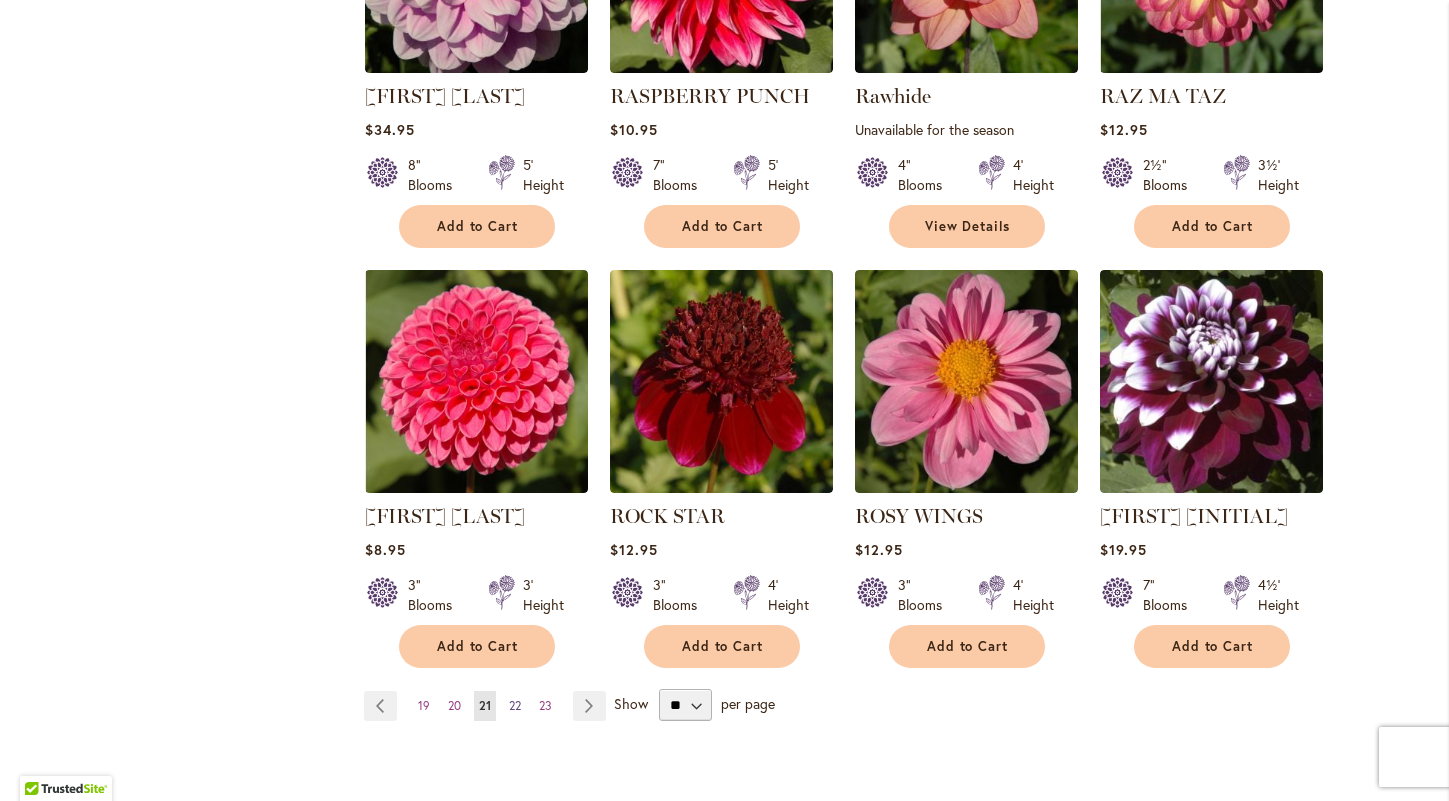 click on "22" at bounding box center [515, 705] 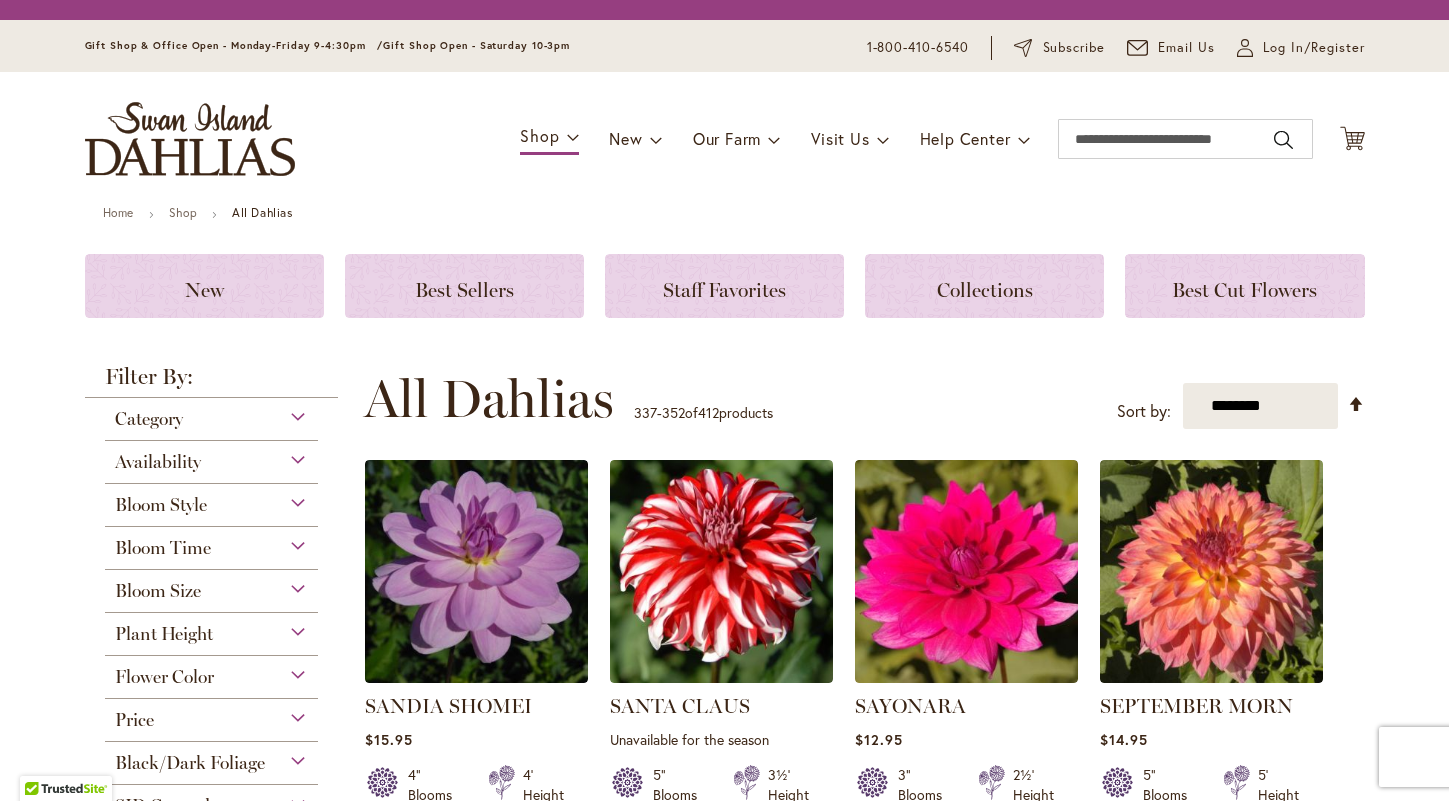 scroll, scrollTop: 0, scrollLeft: 0, axis: both 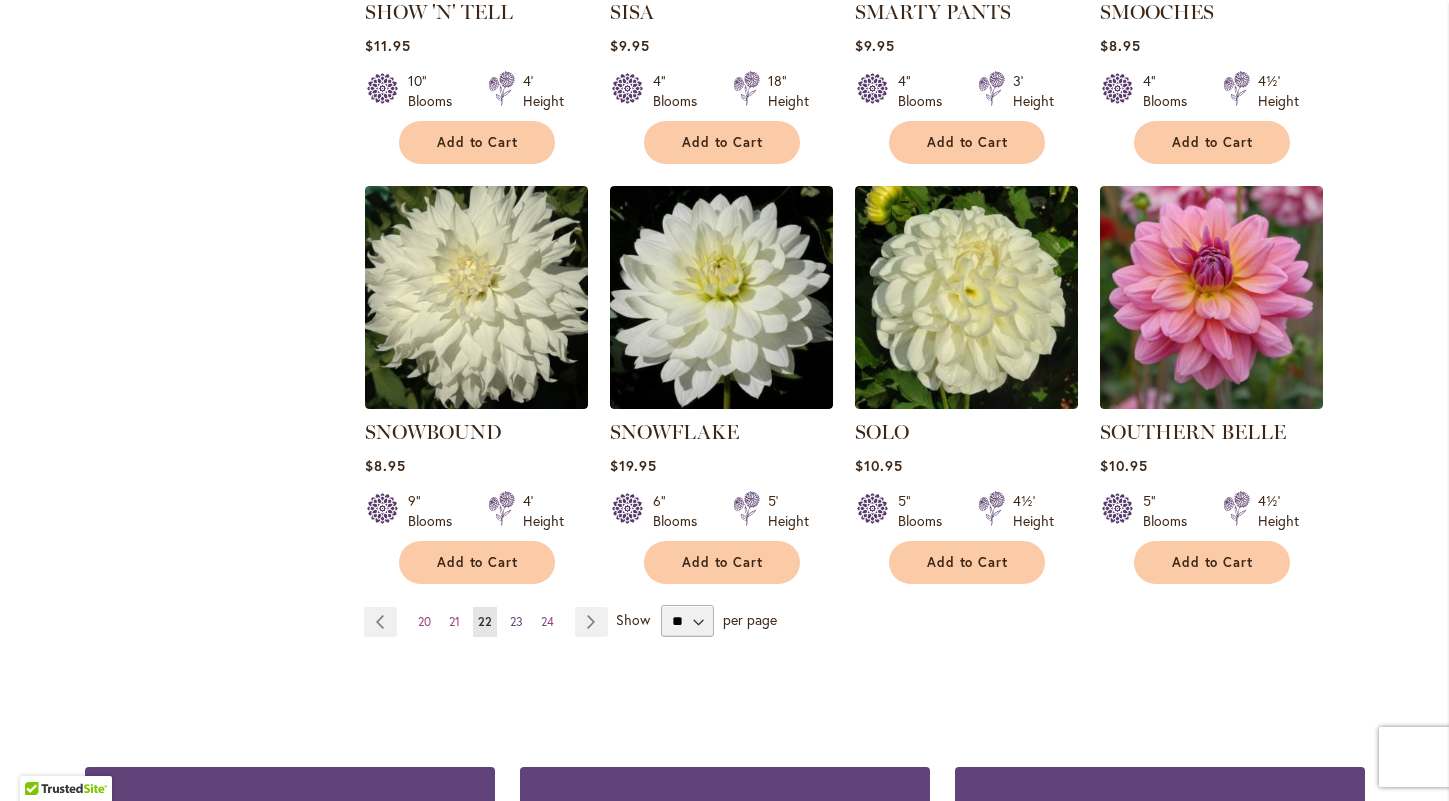 click on "23" at bounding box center (516, 621) 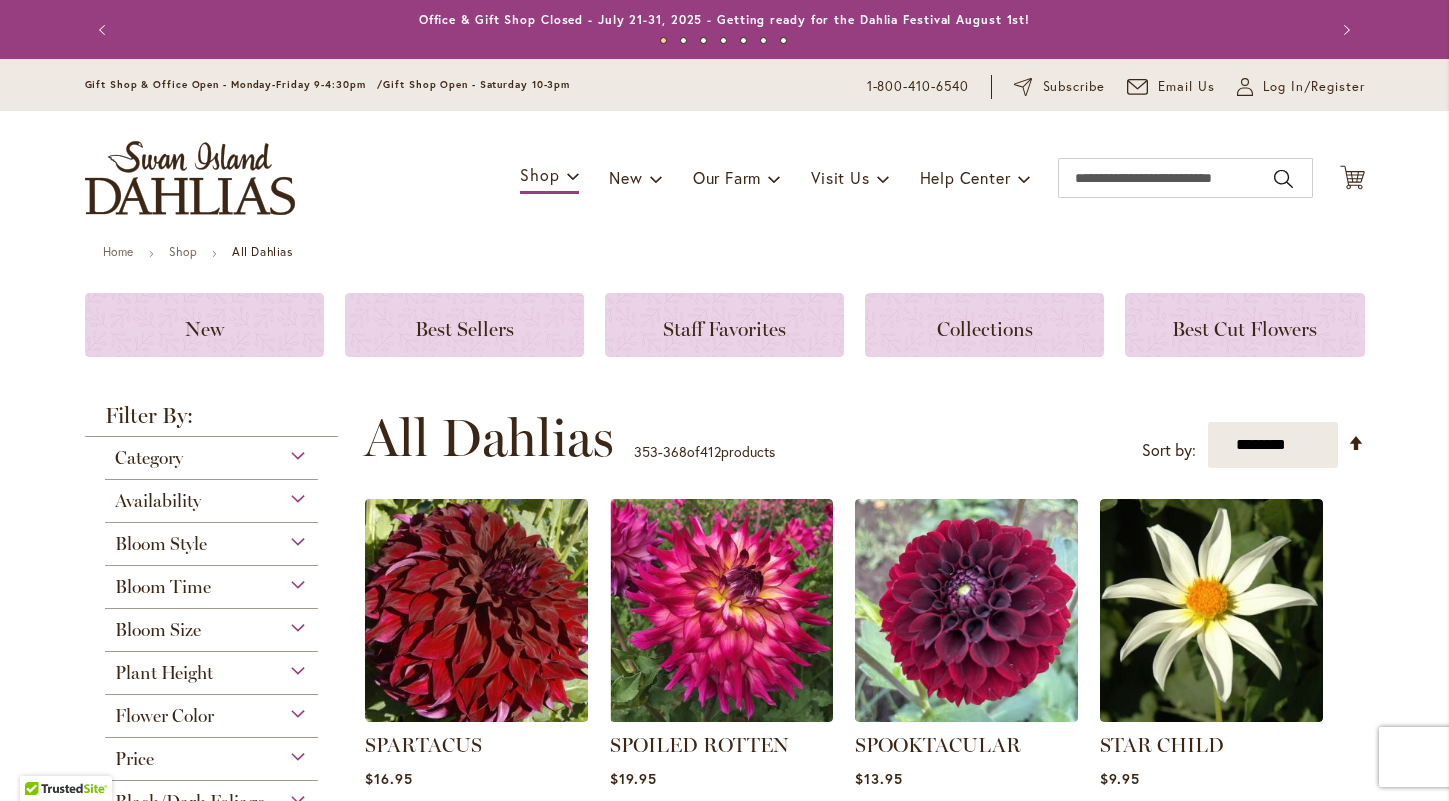 scroll, scrollTop: 0, scrollLeft: 0, axis: both 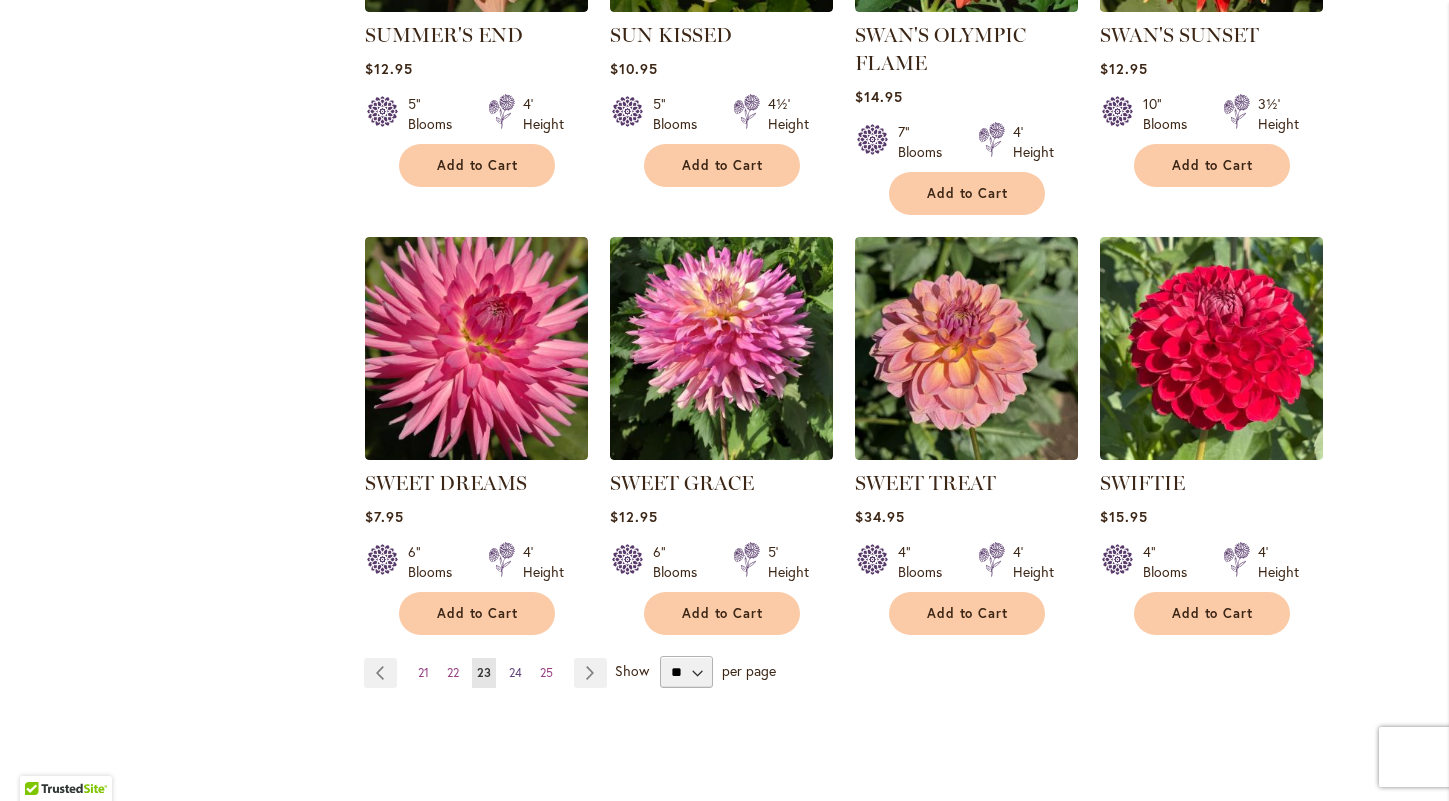 click on "24" at bounding box center [515, 672] 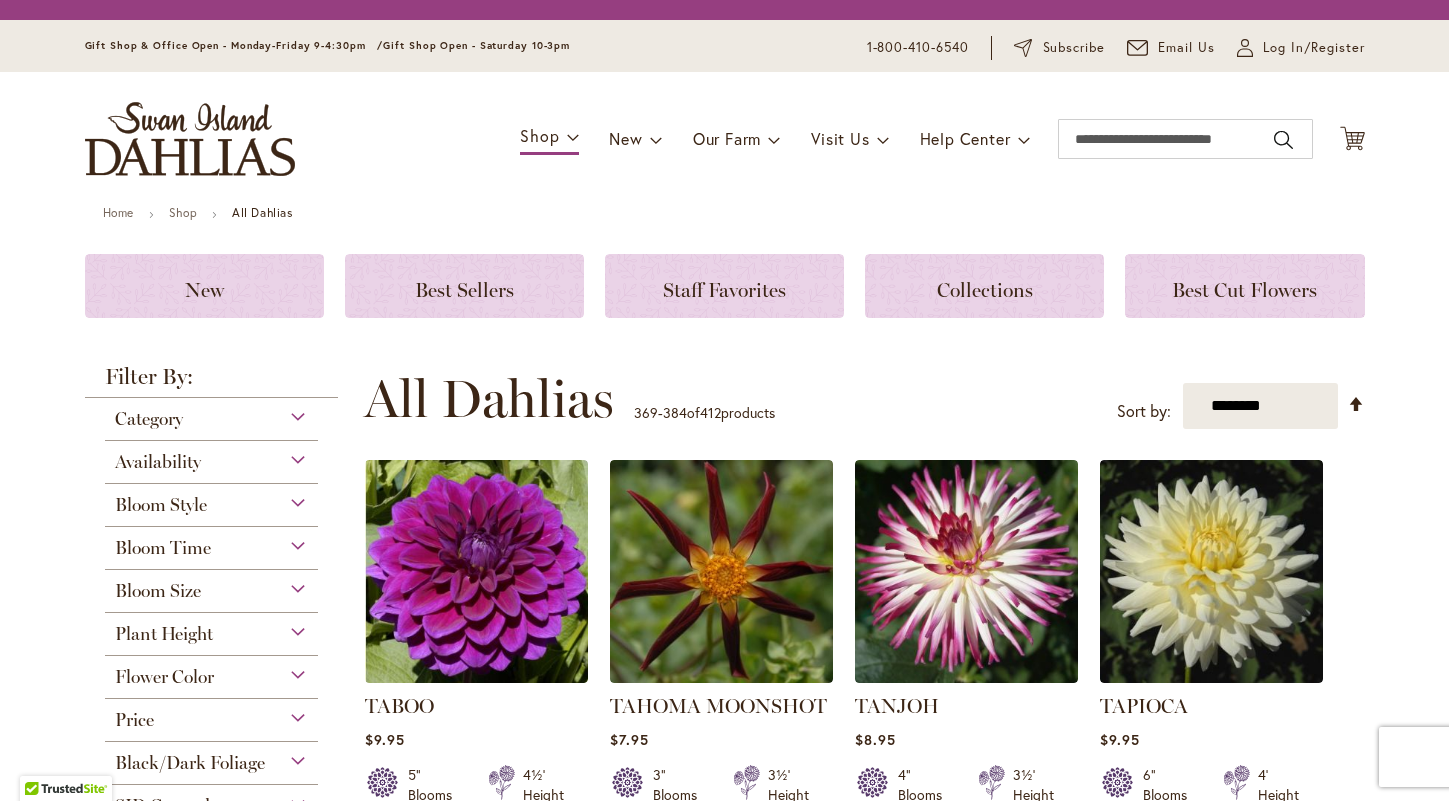 scroll, scrollTop: 0, scrollLeft: 0, axis: both 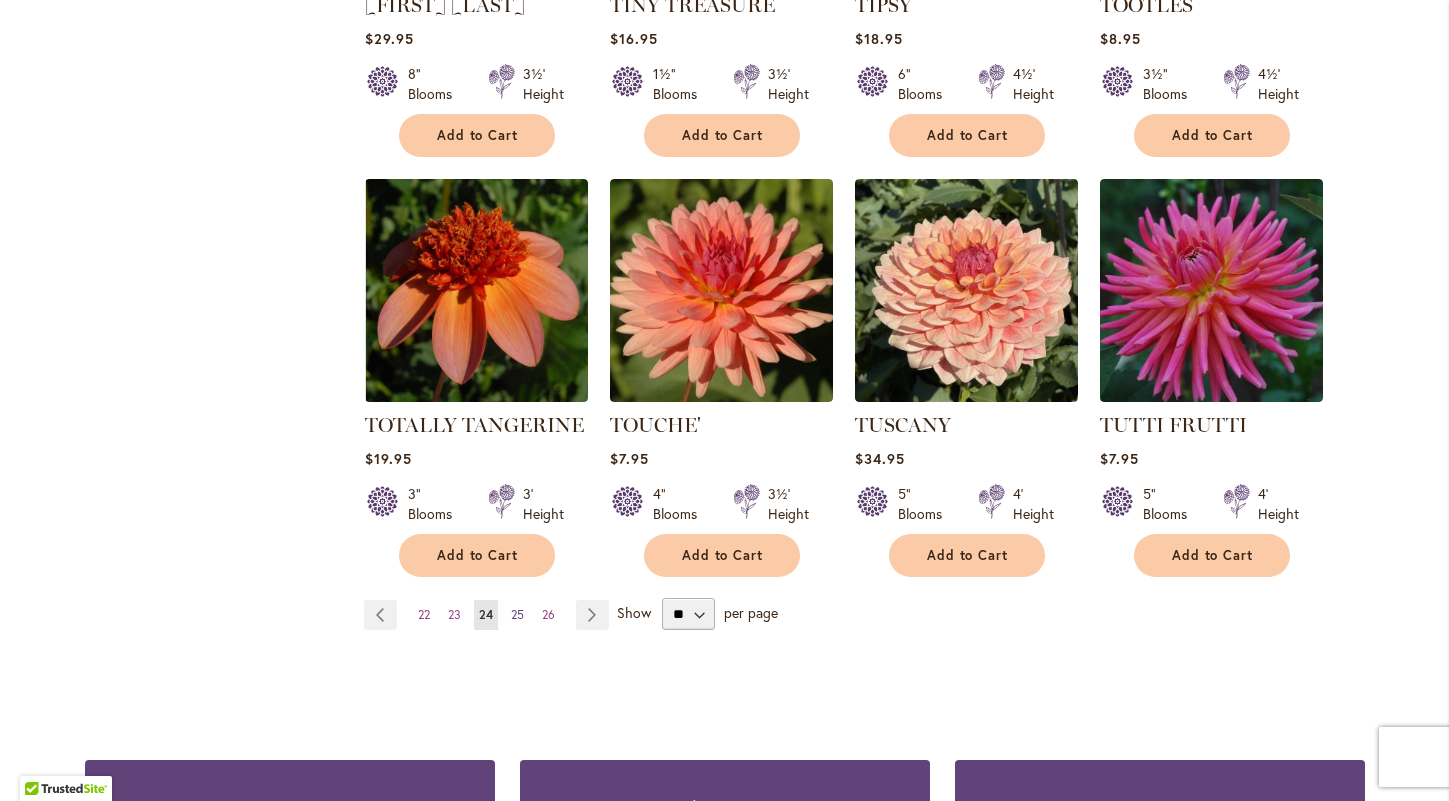 click on "25" at bounding box center [517, 614] 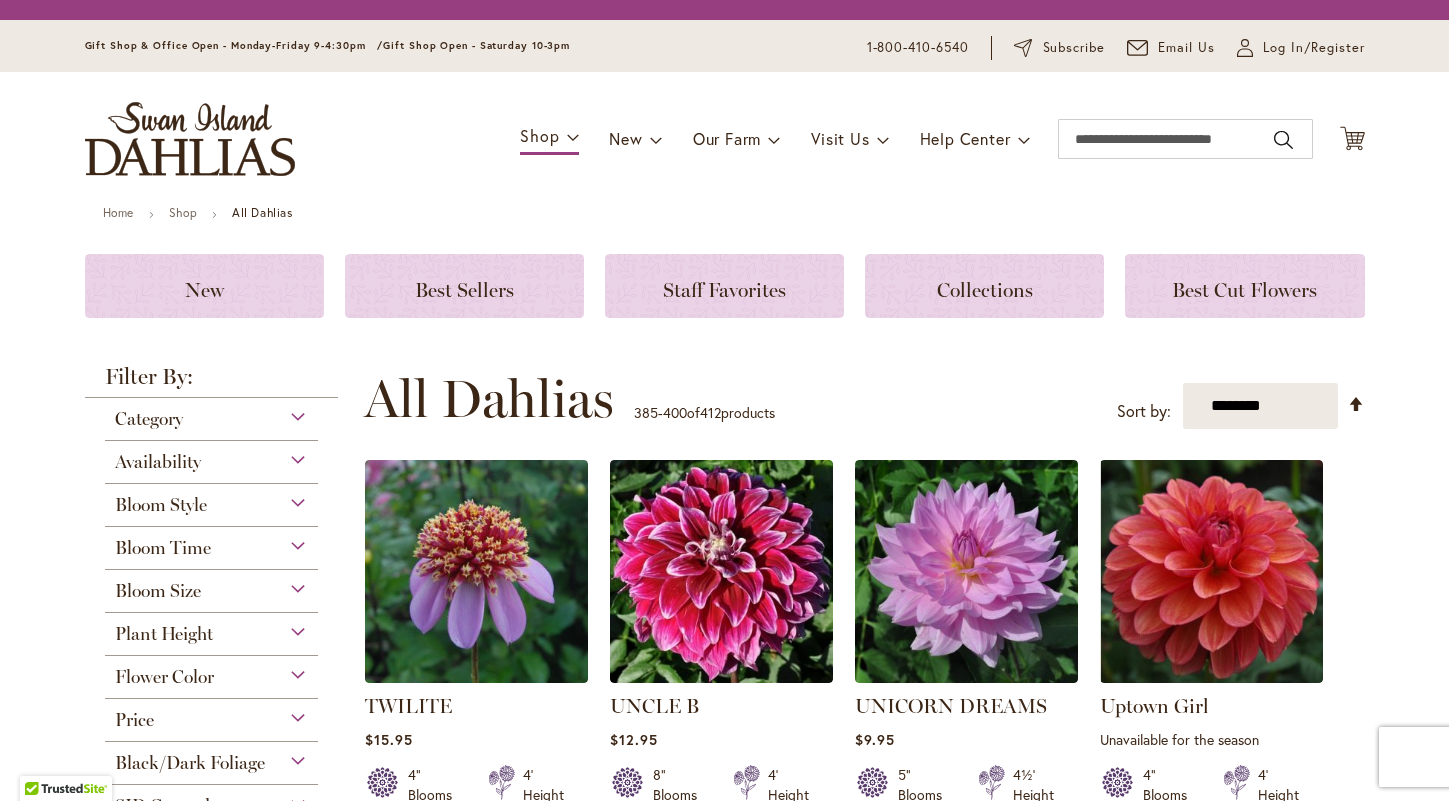 scroll, scrollTop: 0, scrollLeft: 0, axis: both 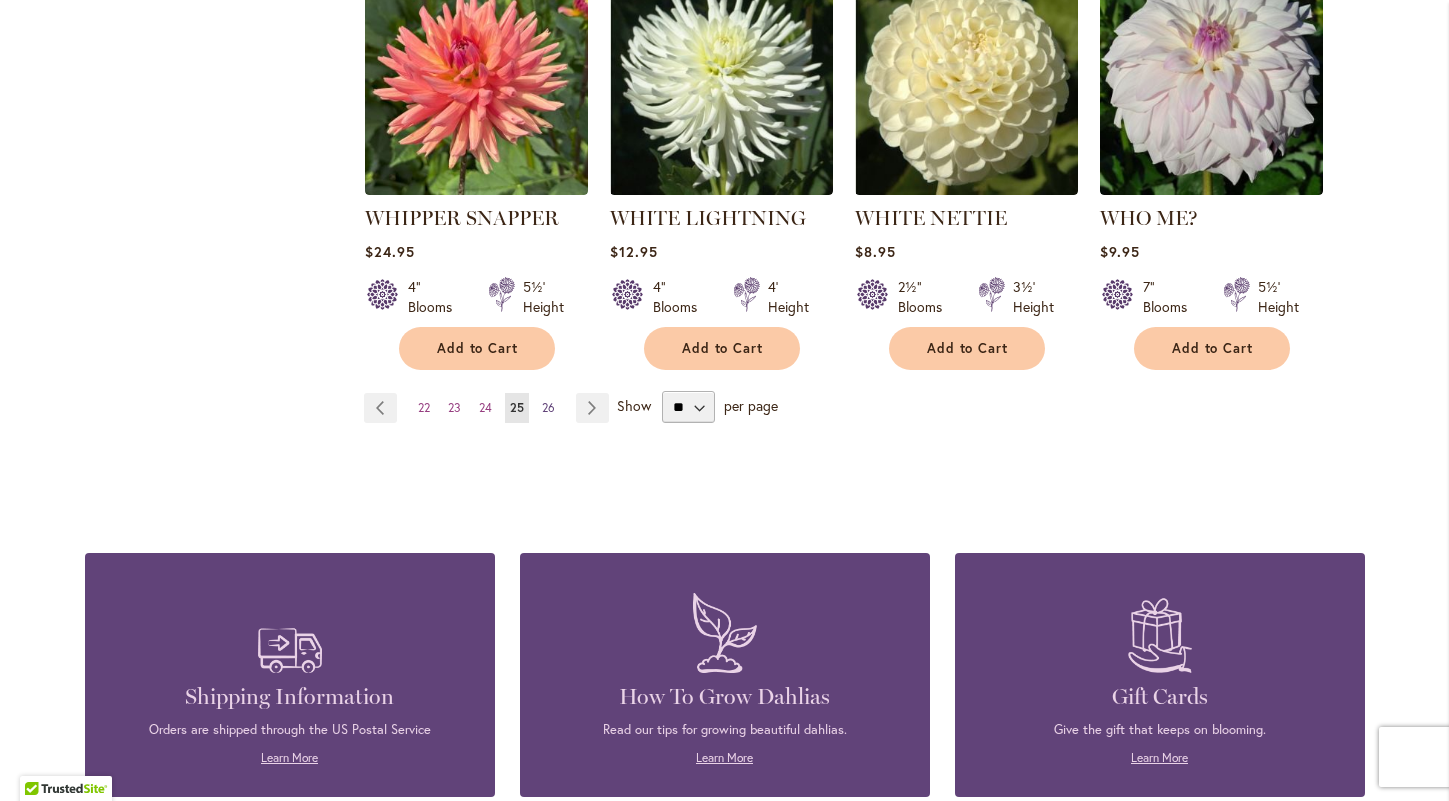 click on "26" at bounding box center [548, 407] 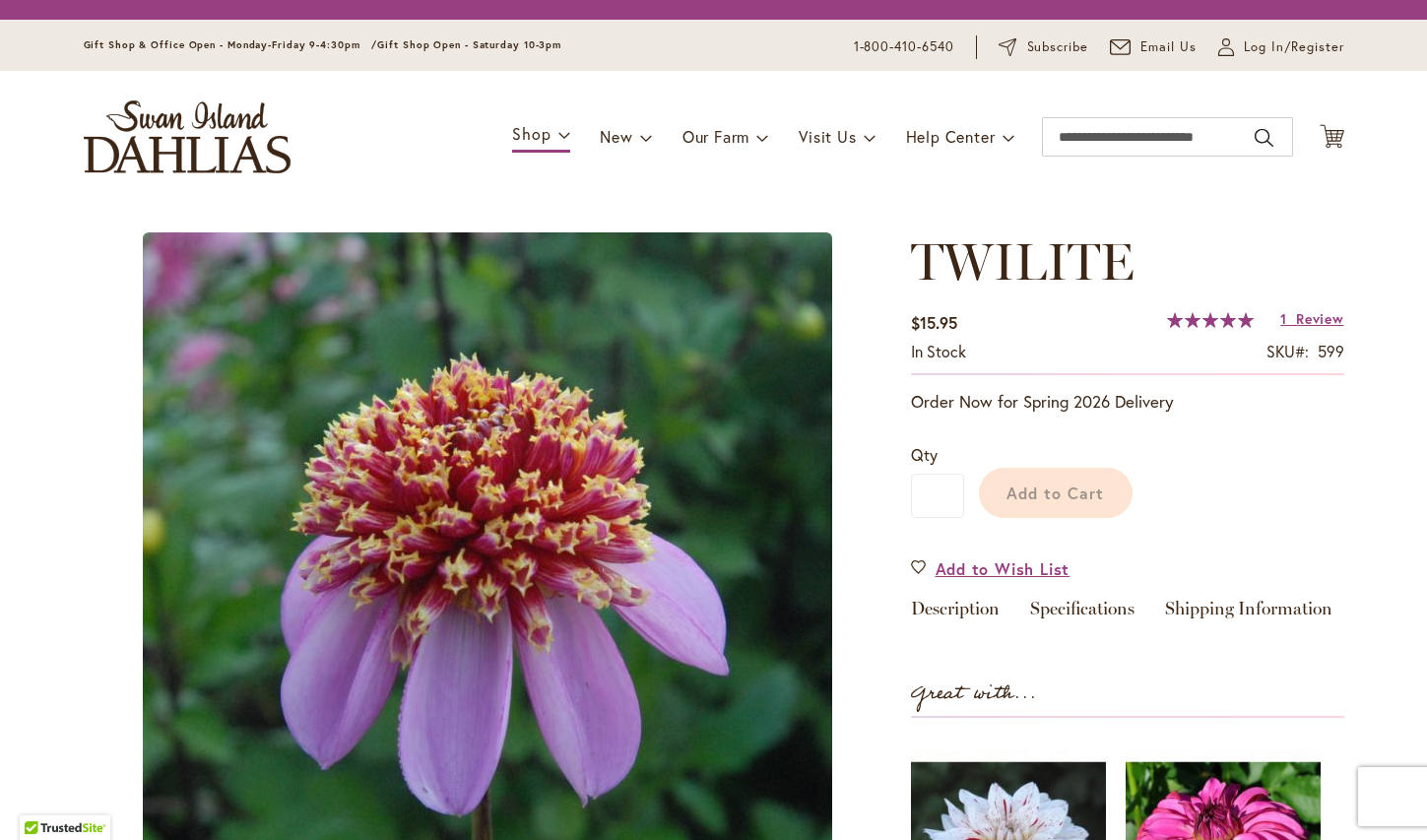 scroll, scrollTop: 0, scrollLeft: 0, axis: both 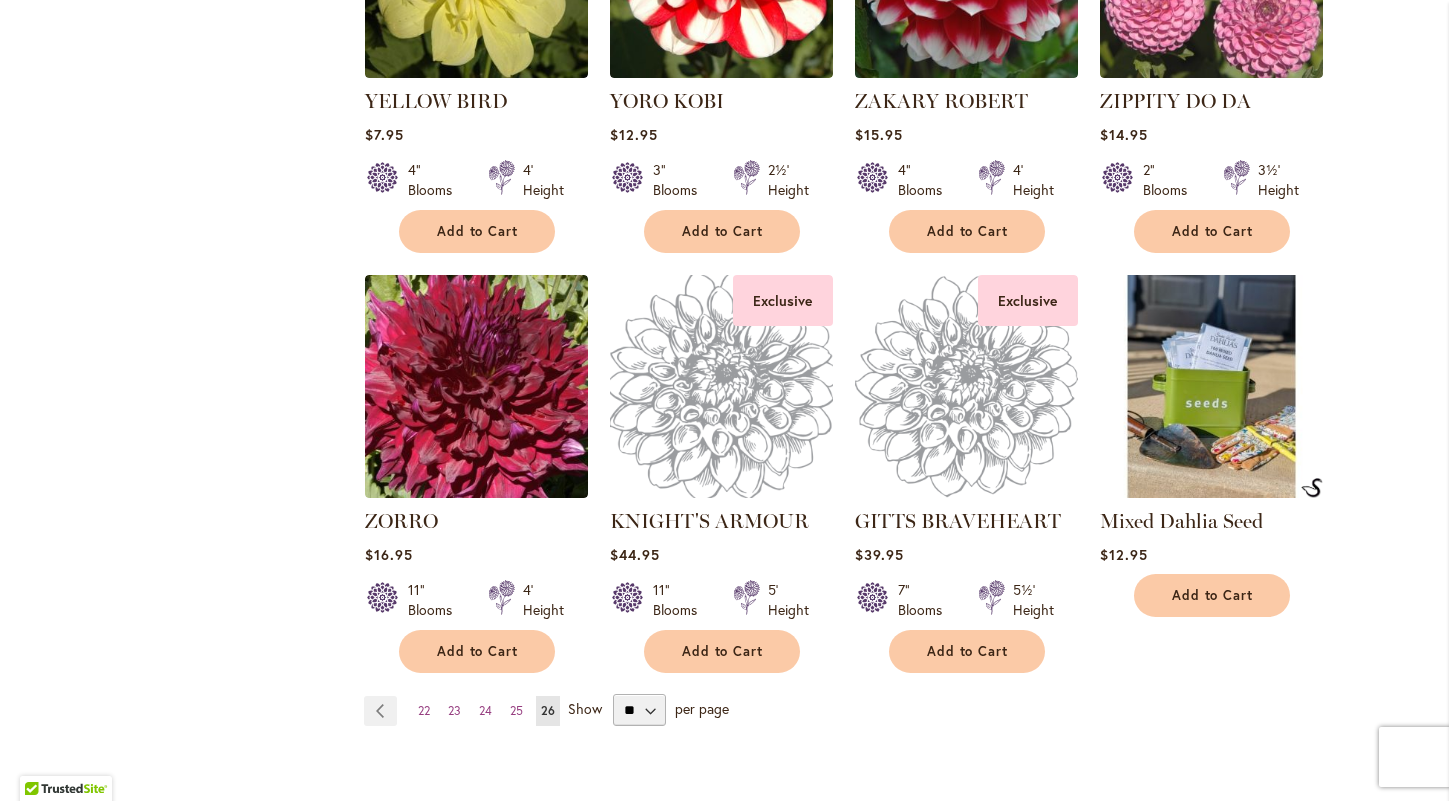 click at bounding box center [721, 387] 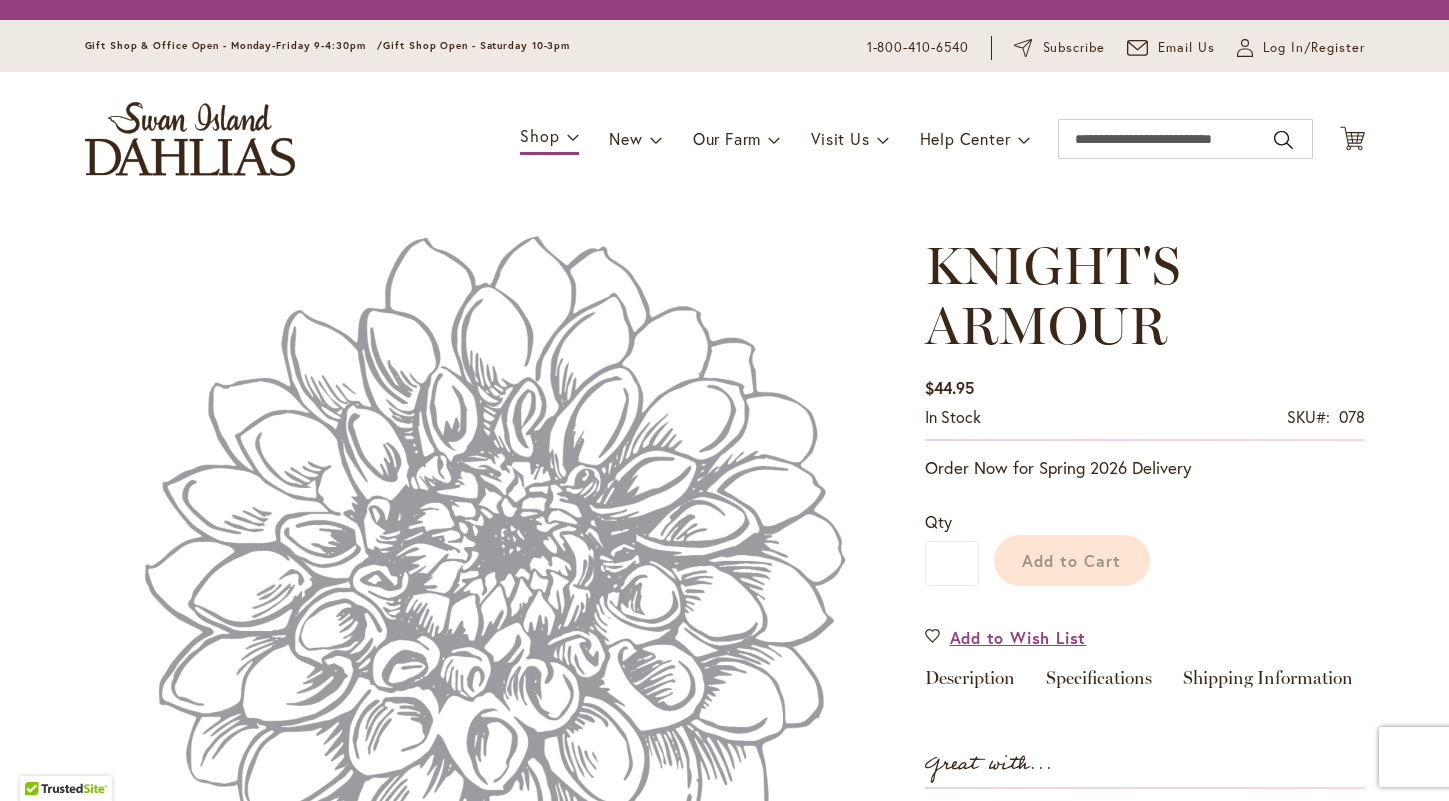 scroll, scrollTop: 0, scrollLeft: 0, axis: both 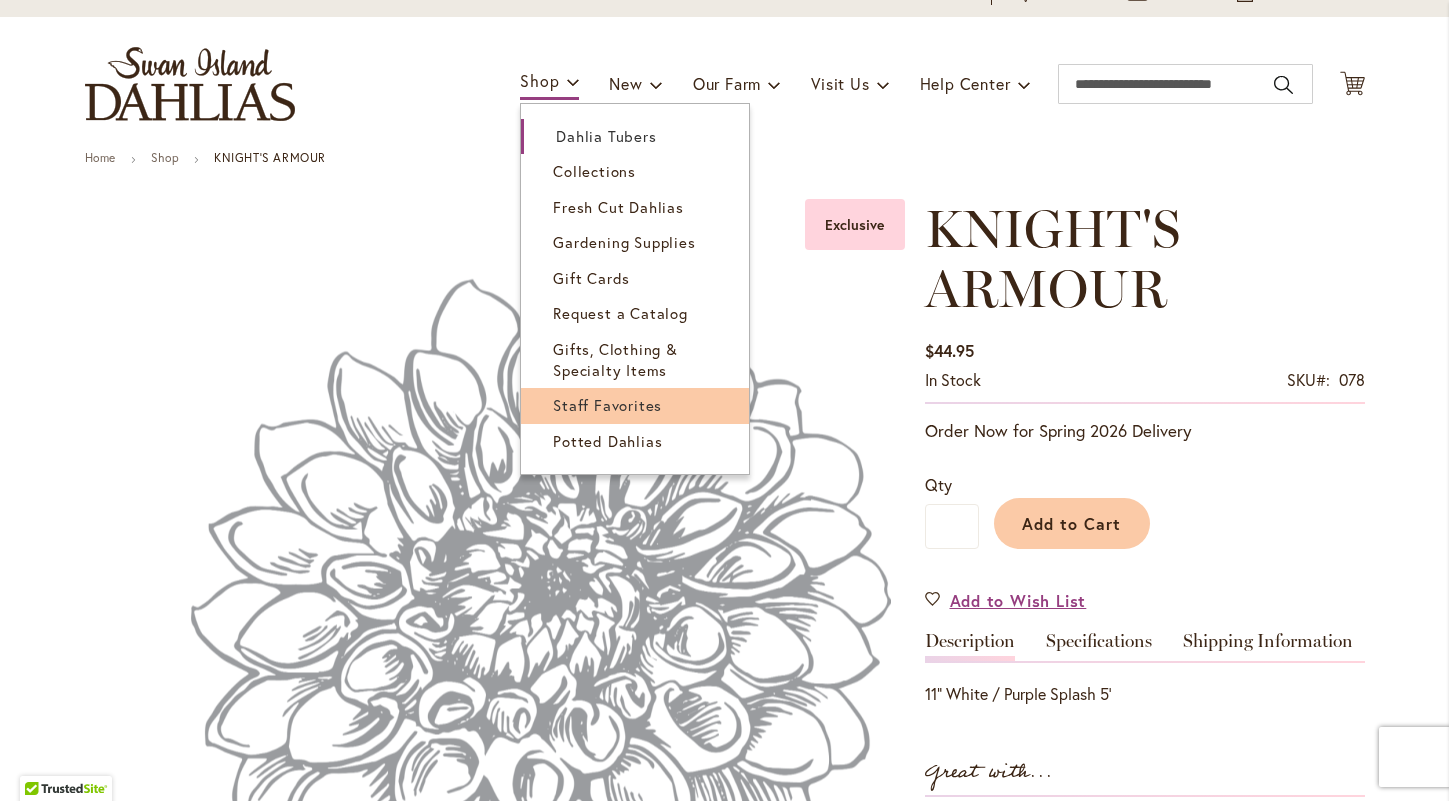 click on "Staff Favorites" at bounding box center (607, 405) 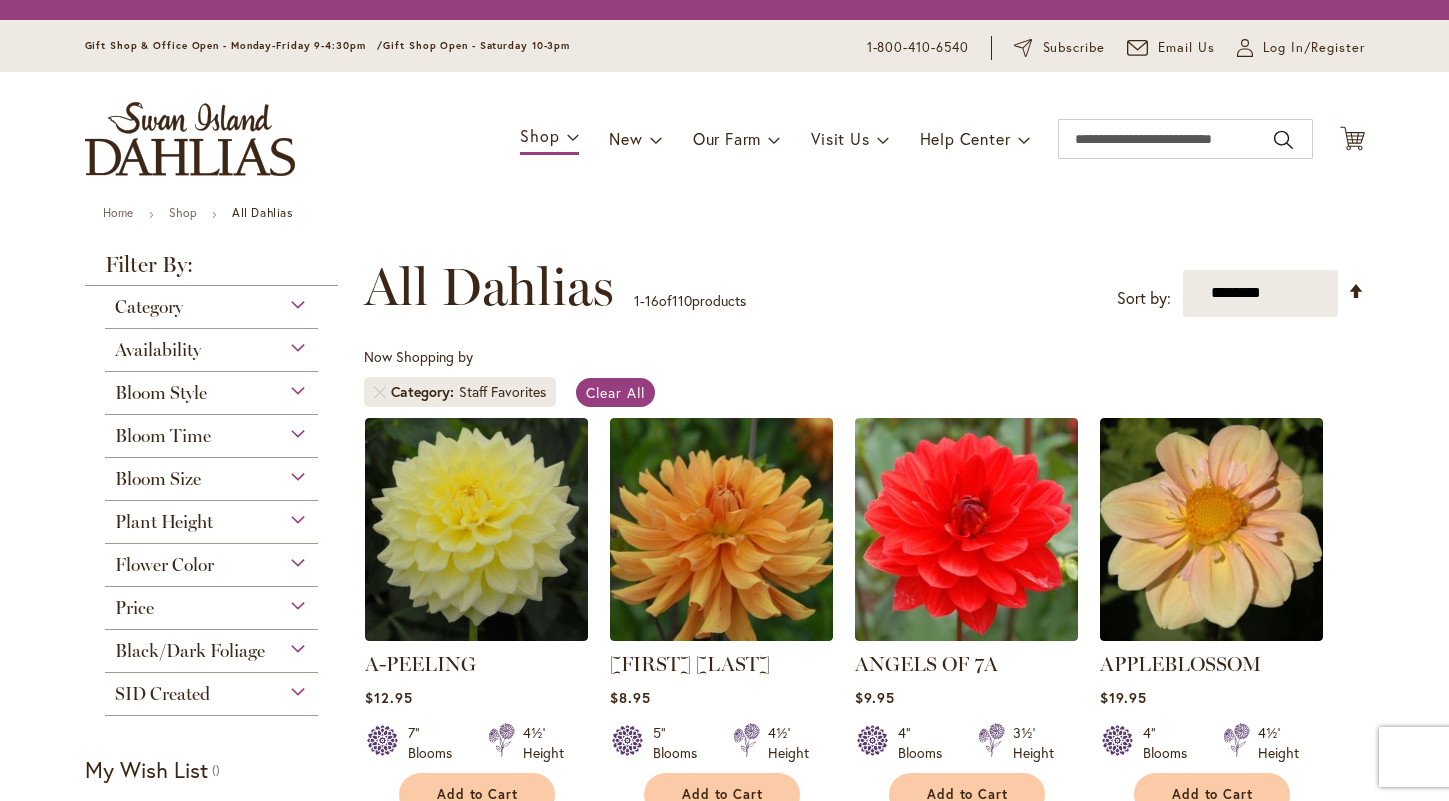 scroll, scrollTop: 0, scrollLeft: 0, axis: both 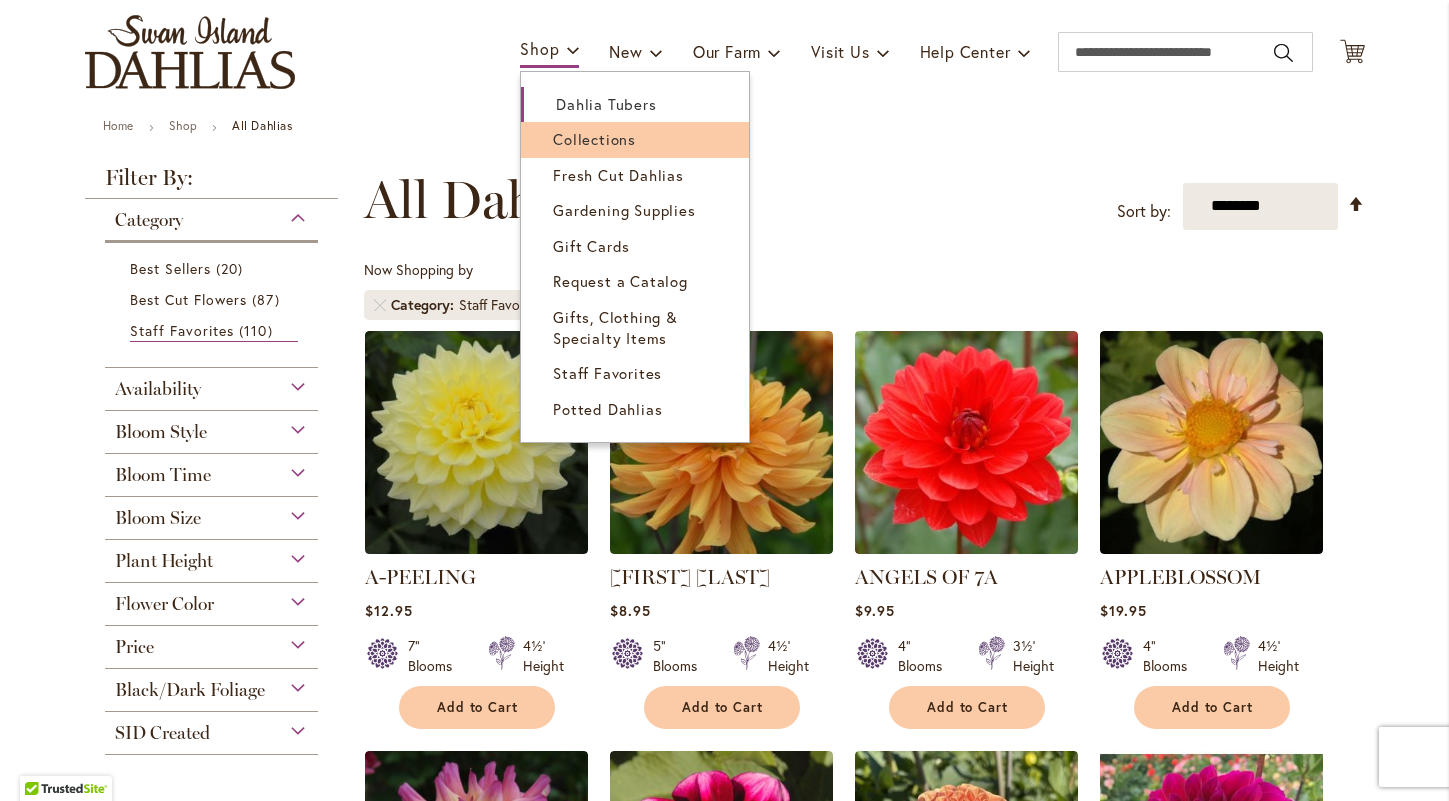 click on "Collections" at bounding box center (594, 139) 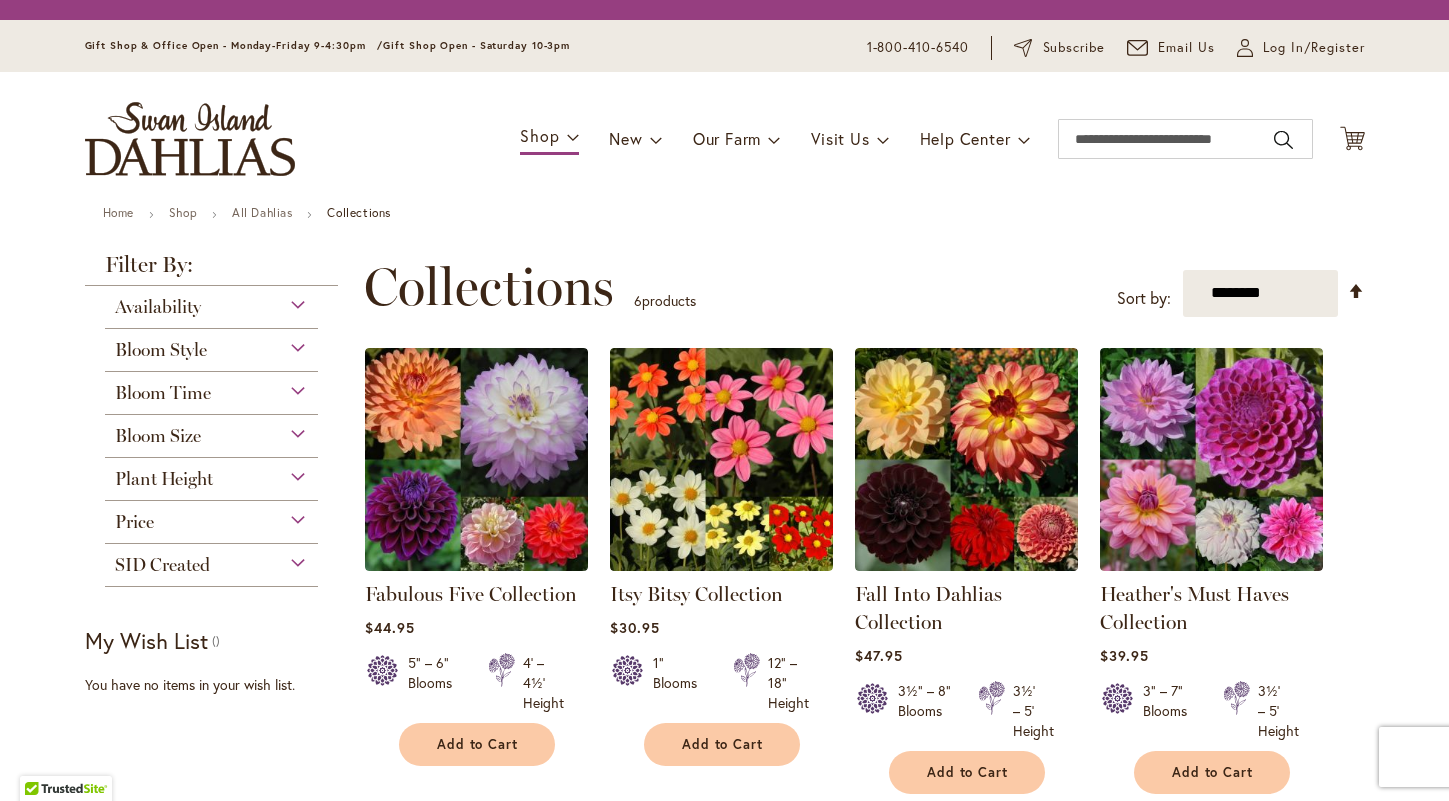 scroll, scrollTop: 0, scrollLeft: 0, axis: both 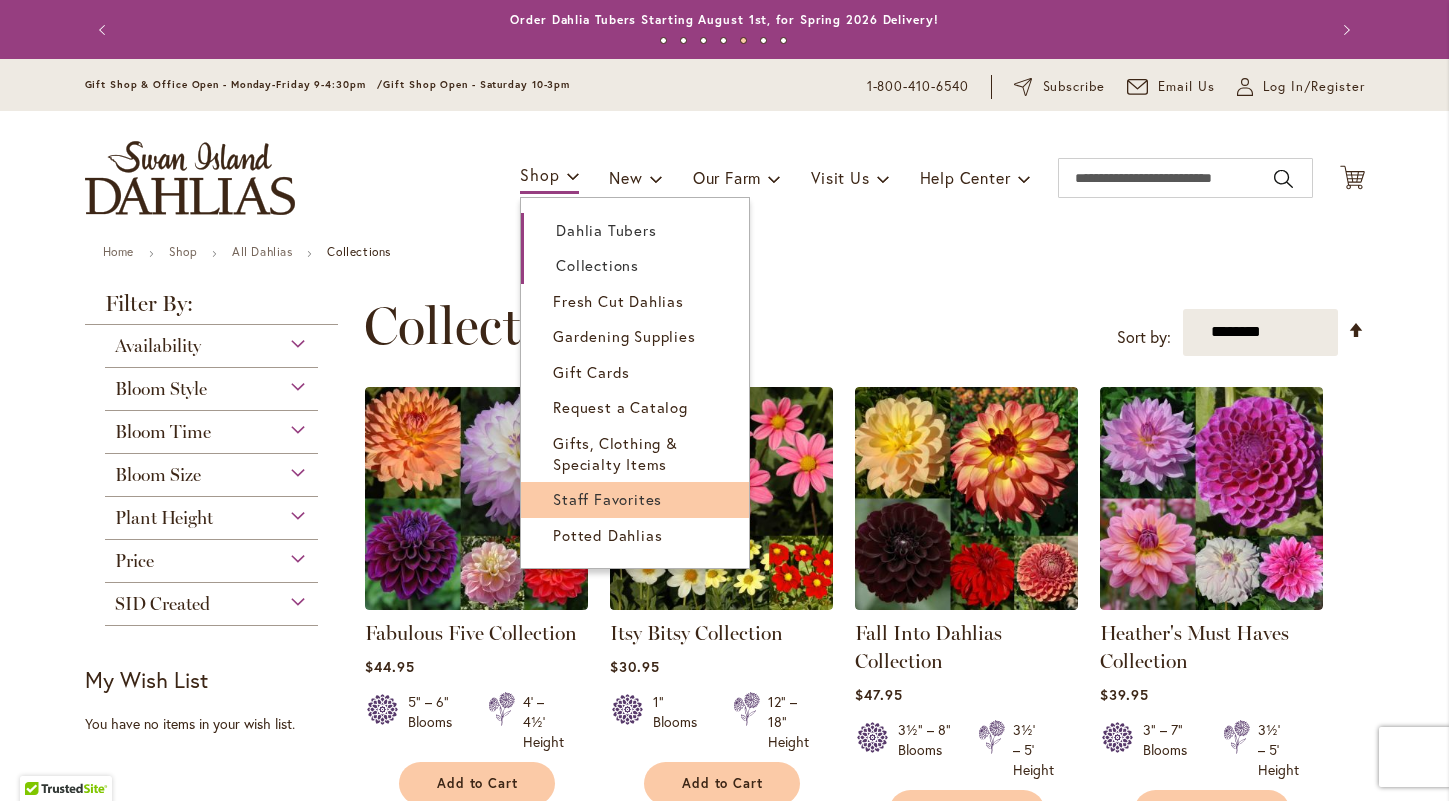 click on "Staff Favorites" at bounding box center [607, 499] 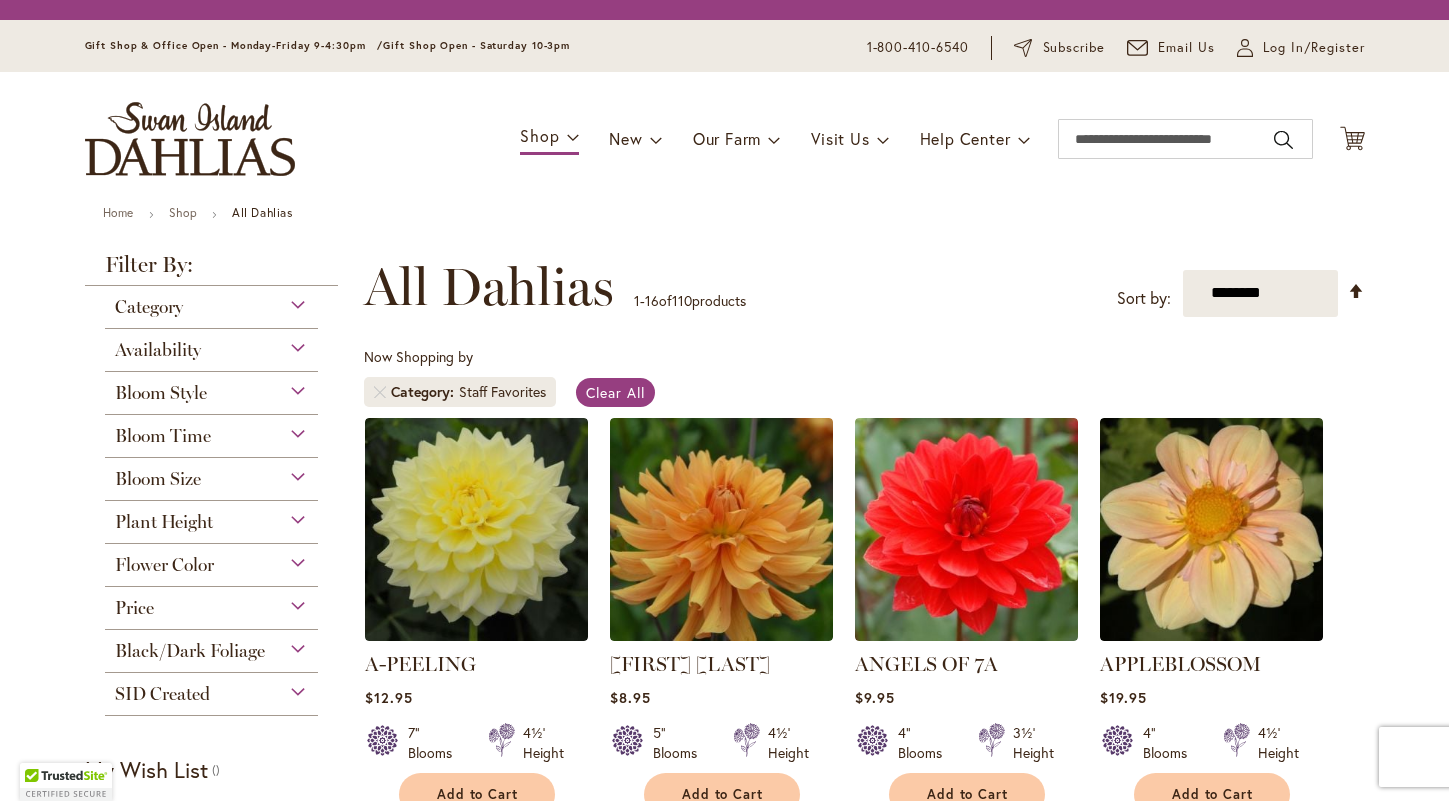 scroll, scrollTop: 0, scrollLeft: 0, axis: both 